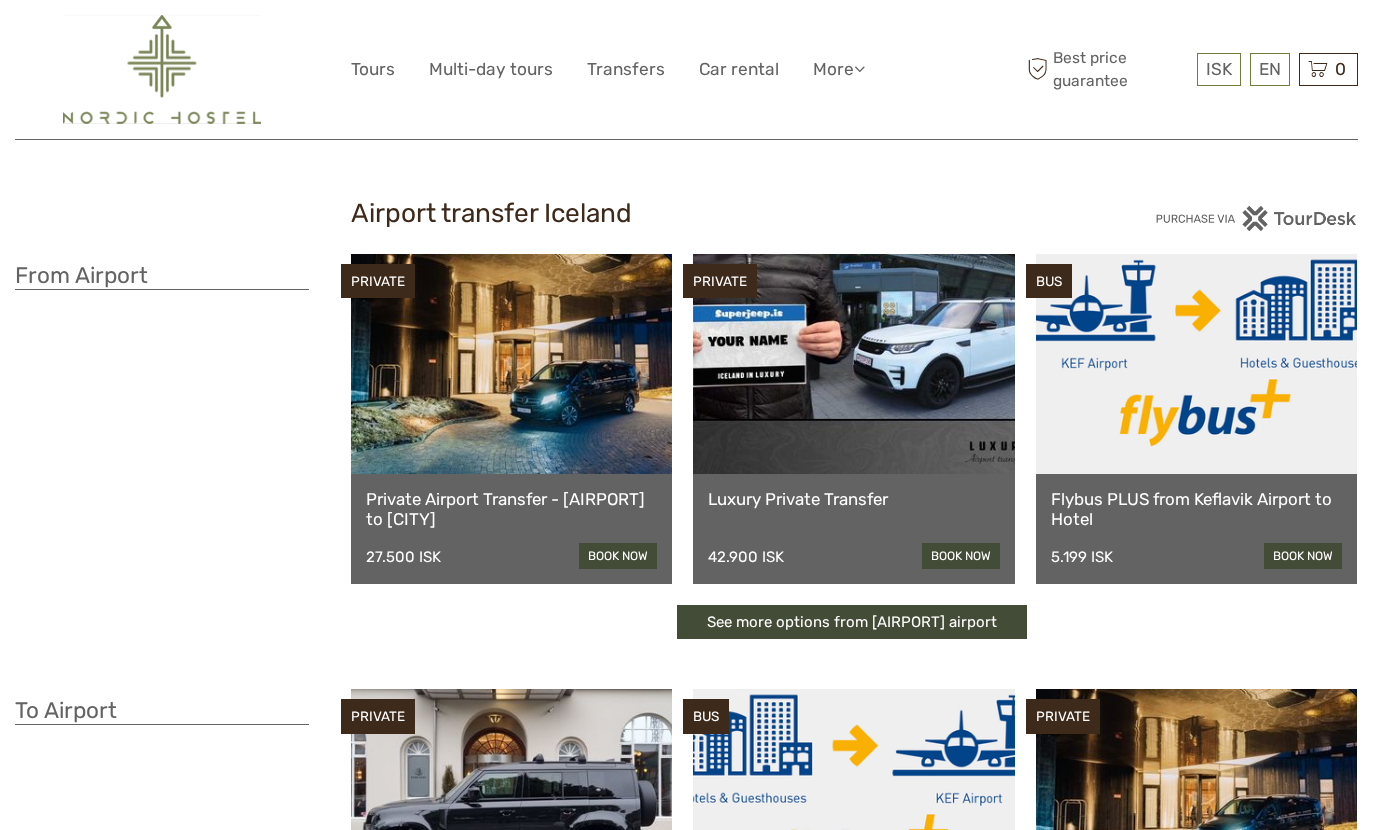 scroll, scrollTop: 0, scrollLeft: 0, axis: both 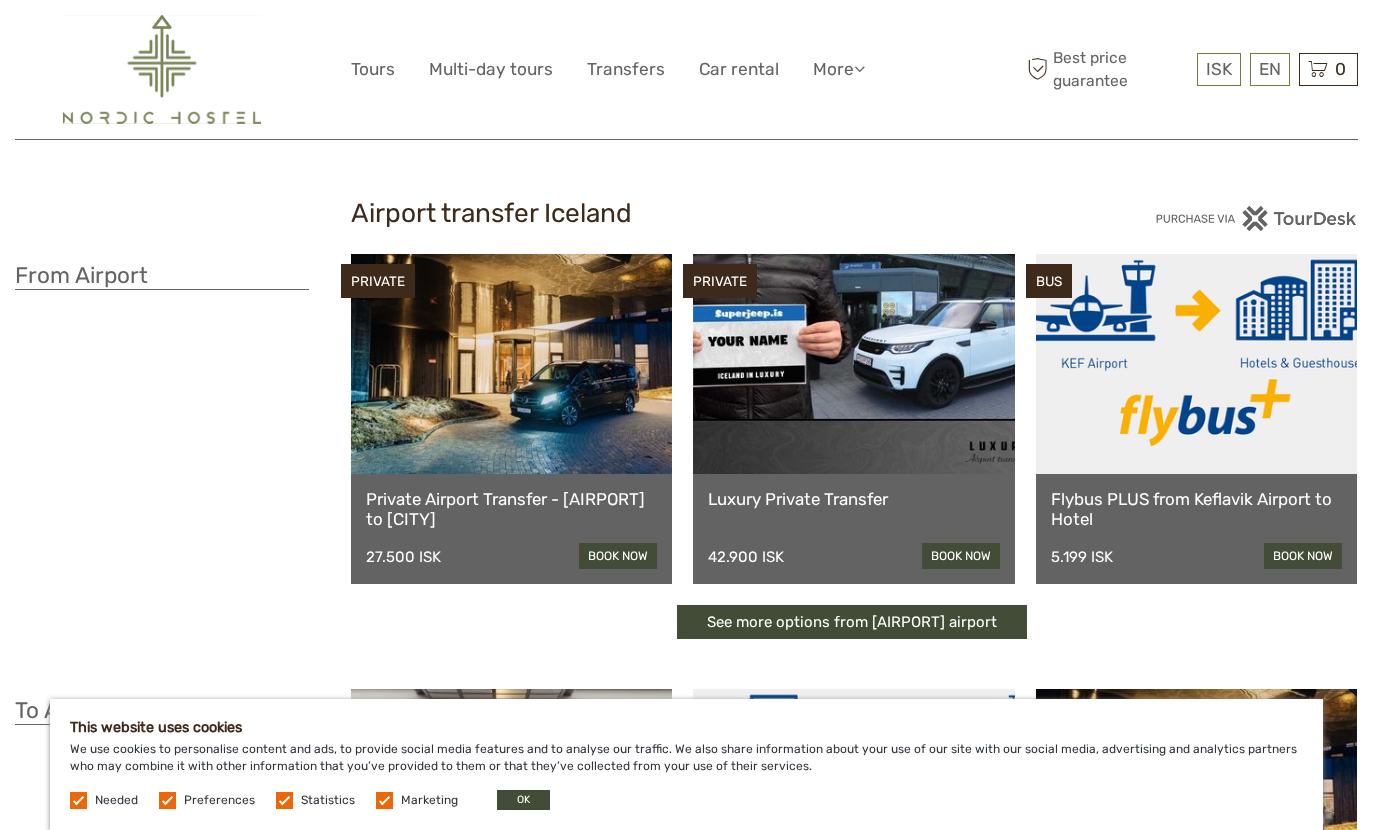 click at bounding box center (1196, 364) 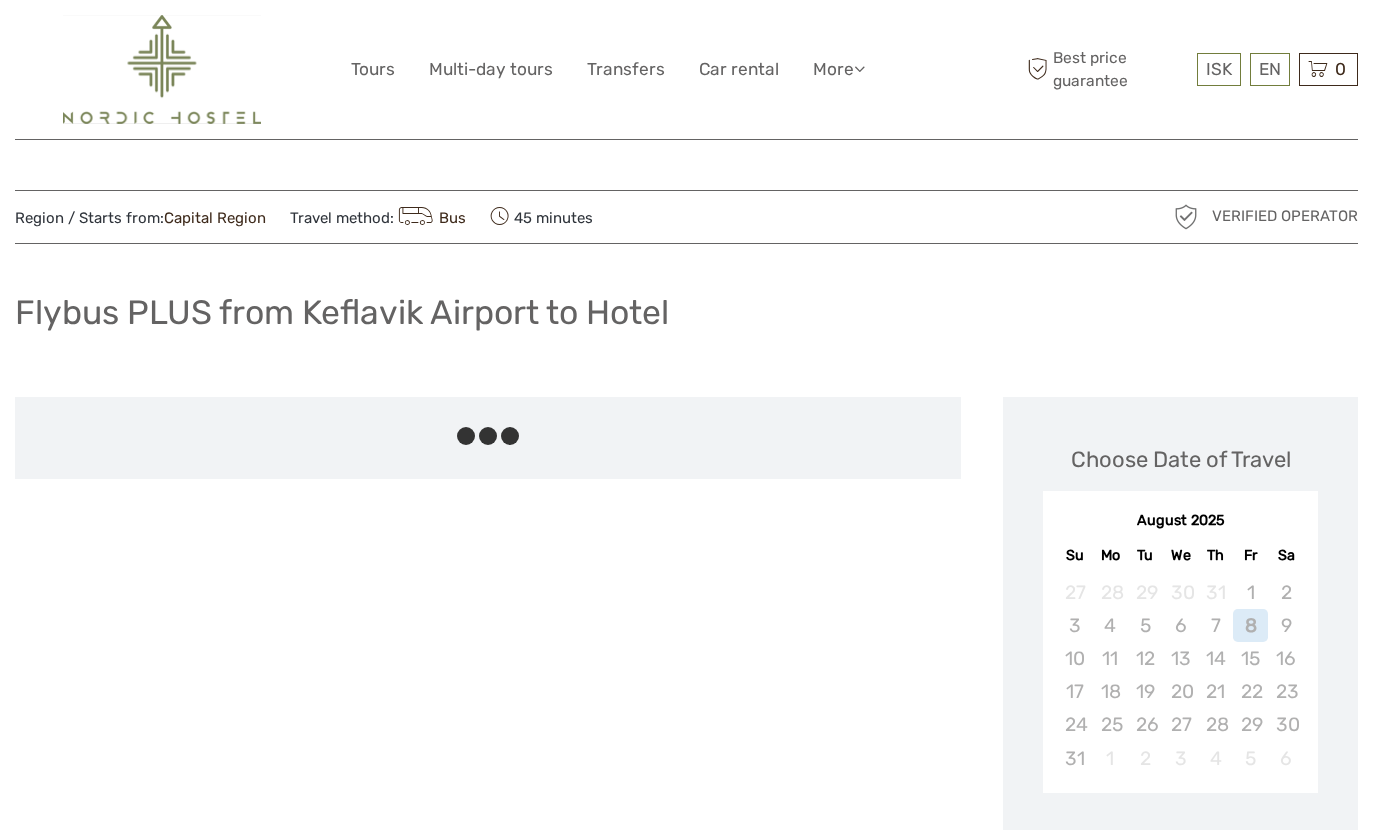scroll, scrollTop: 0, scrollLeft: 0, axis: both 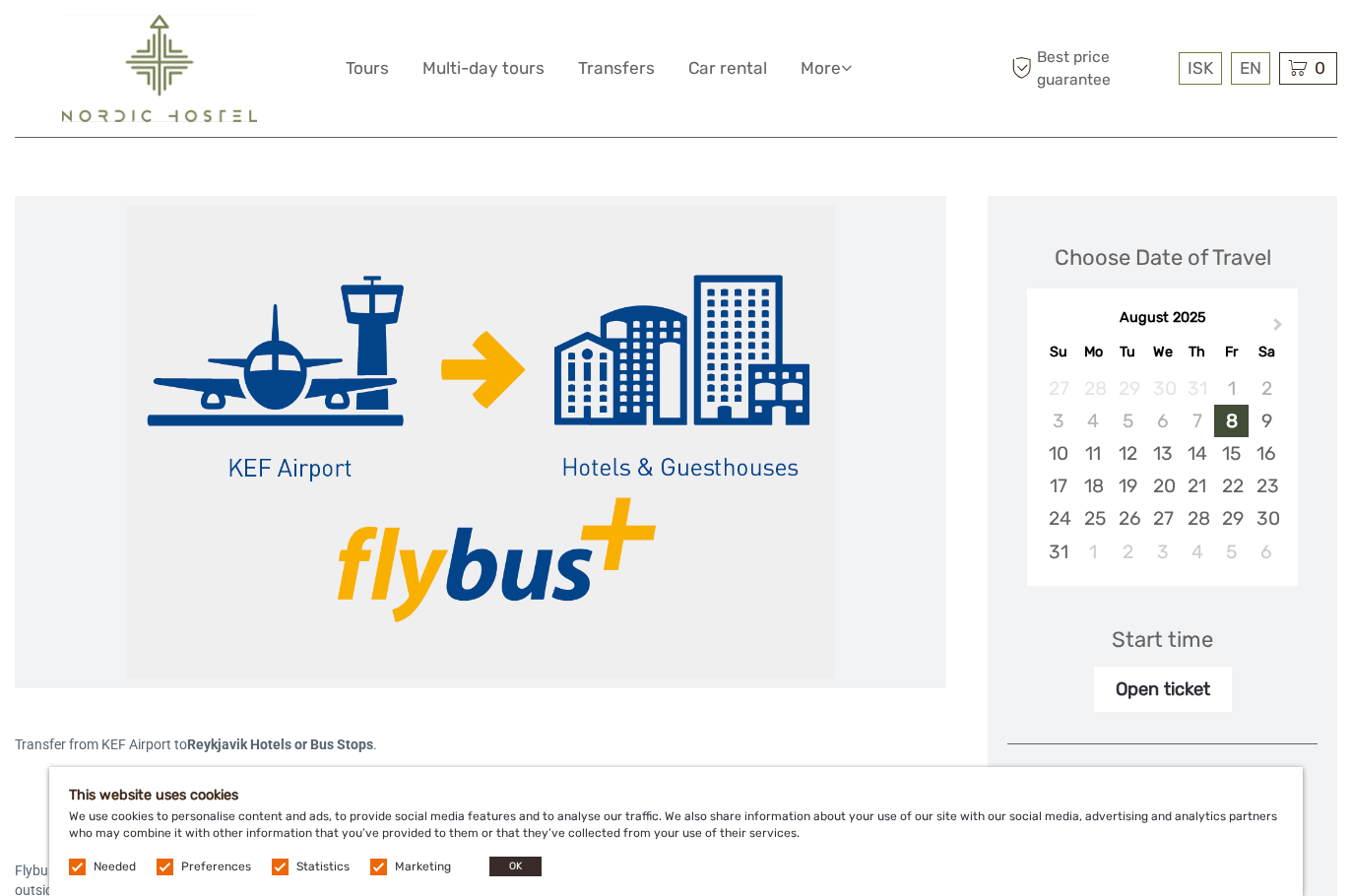 click on "OK" at bounding box center (515, 866) 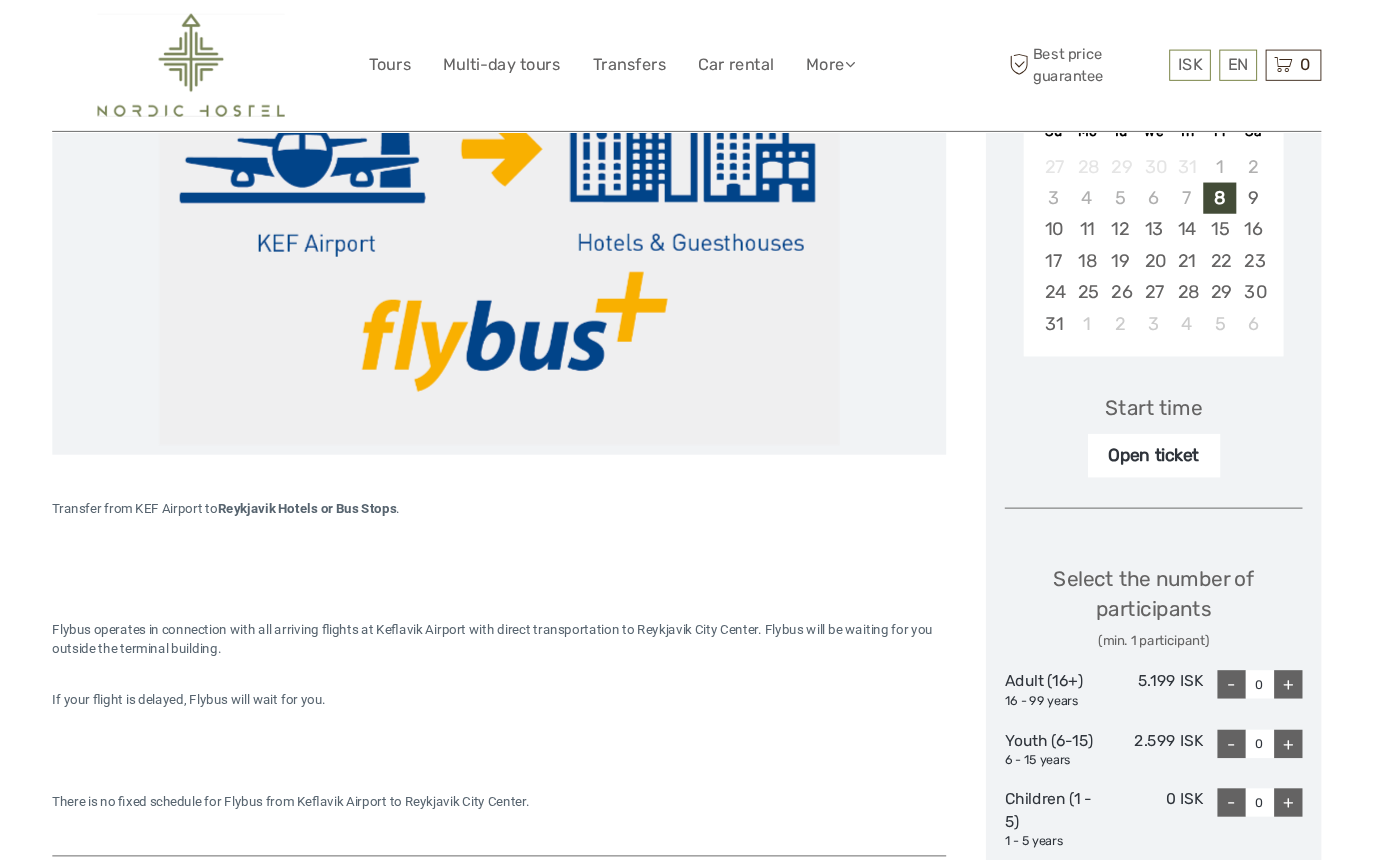 scroll, scrollTop: 494, scrollLeft: 0, axis: vertical 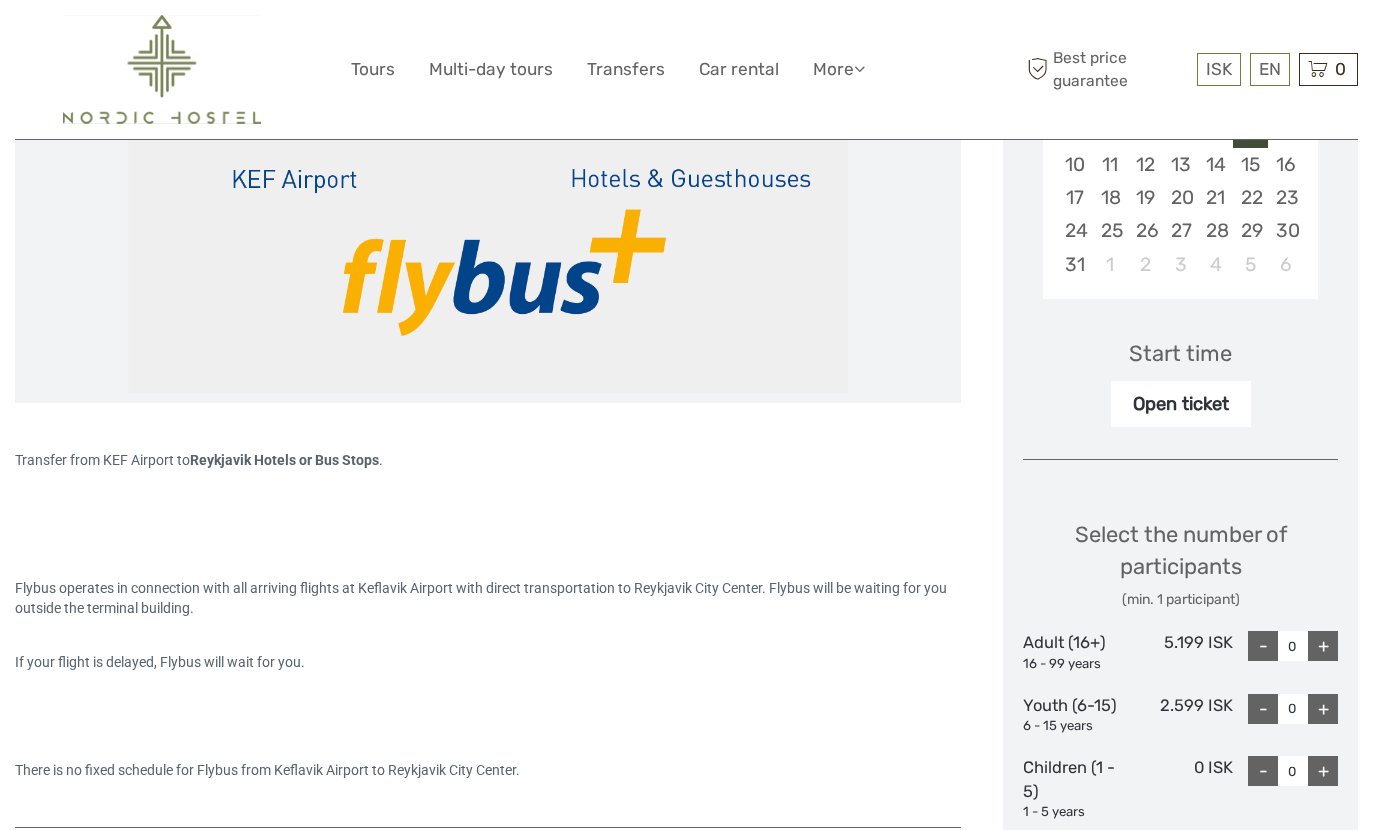 click on "Flybus operates in connection with all arriving flights at Keflavik Airport with direct transportation to Reykjavik City Center. Flybus will be waiting for you outside the terminal building.
If your flight is delayed, Flybus will wait for you.
There is no fixed schedule for Flybus from Keflavik Airport to Reykjavik City Center." at bounding box center [488, 652] 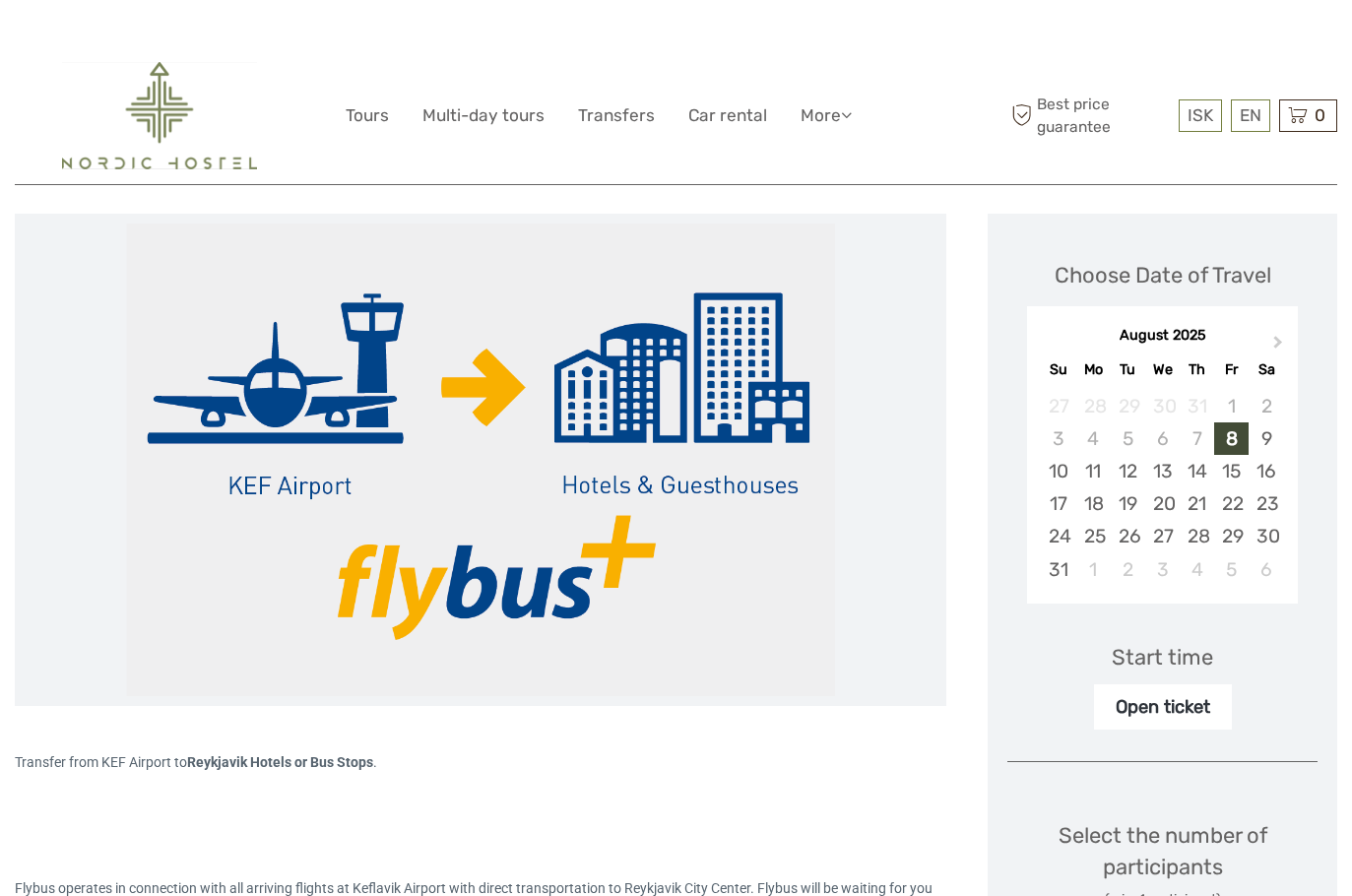 scroll, scrollTop: 177, scrollLeft: 0, axis: vertical 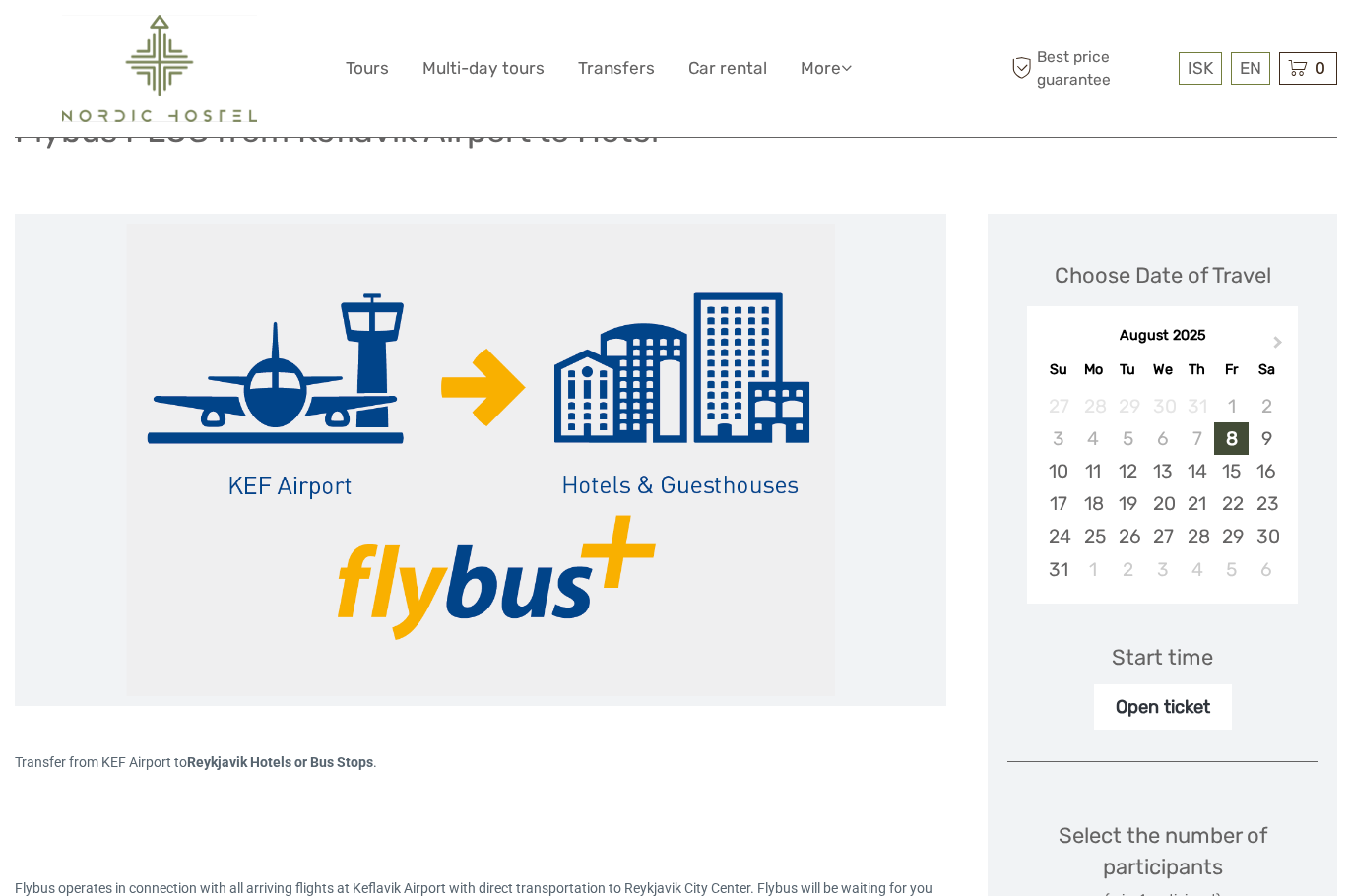 click at bounding box center (481, 460) 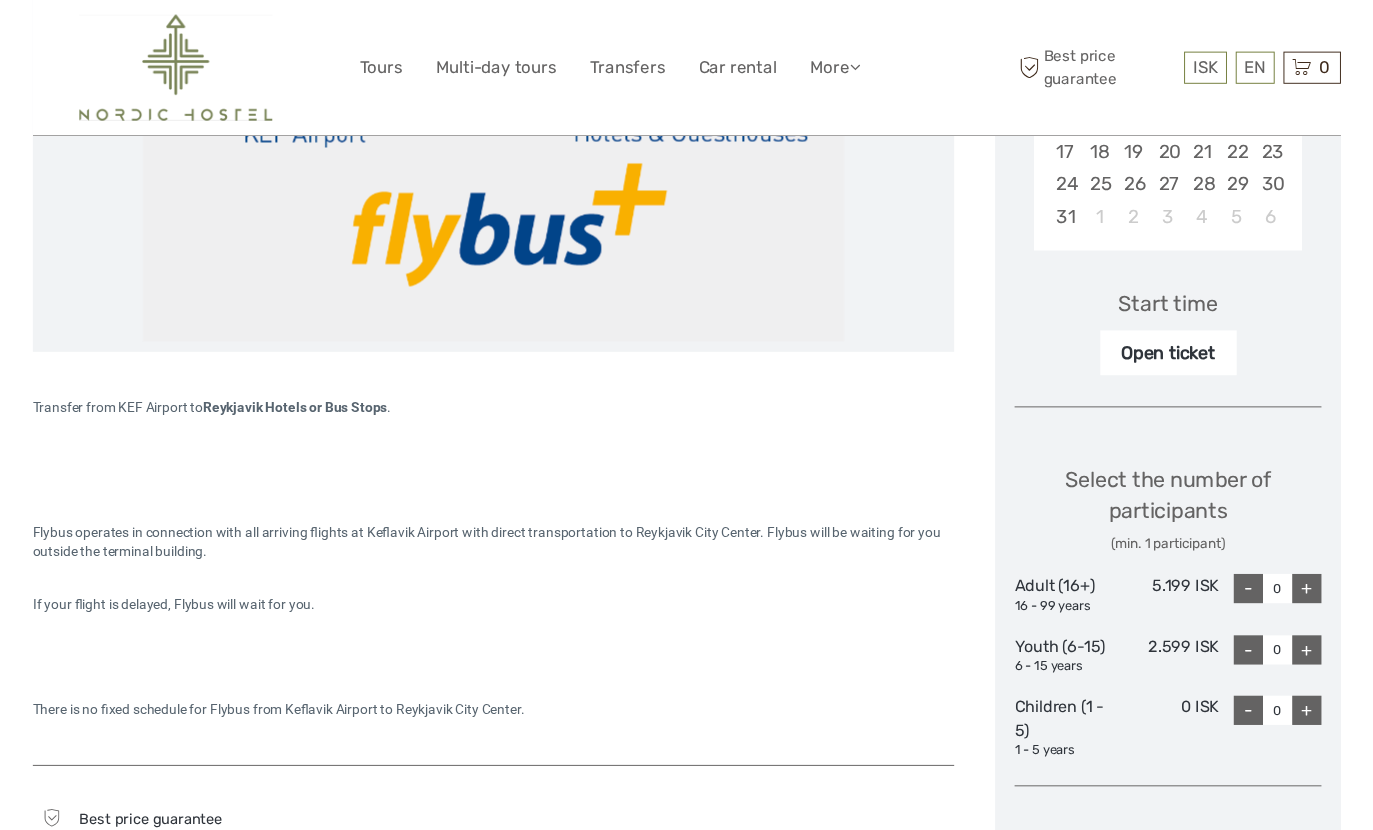 scroll, scrollTop: 556, scrollLeft: 0, axis: vertical 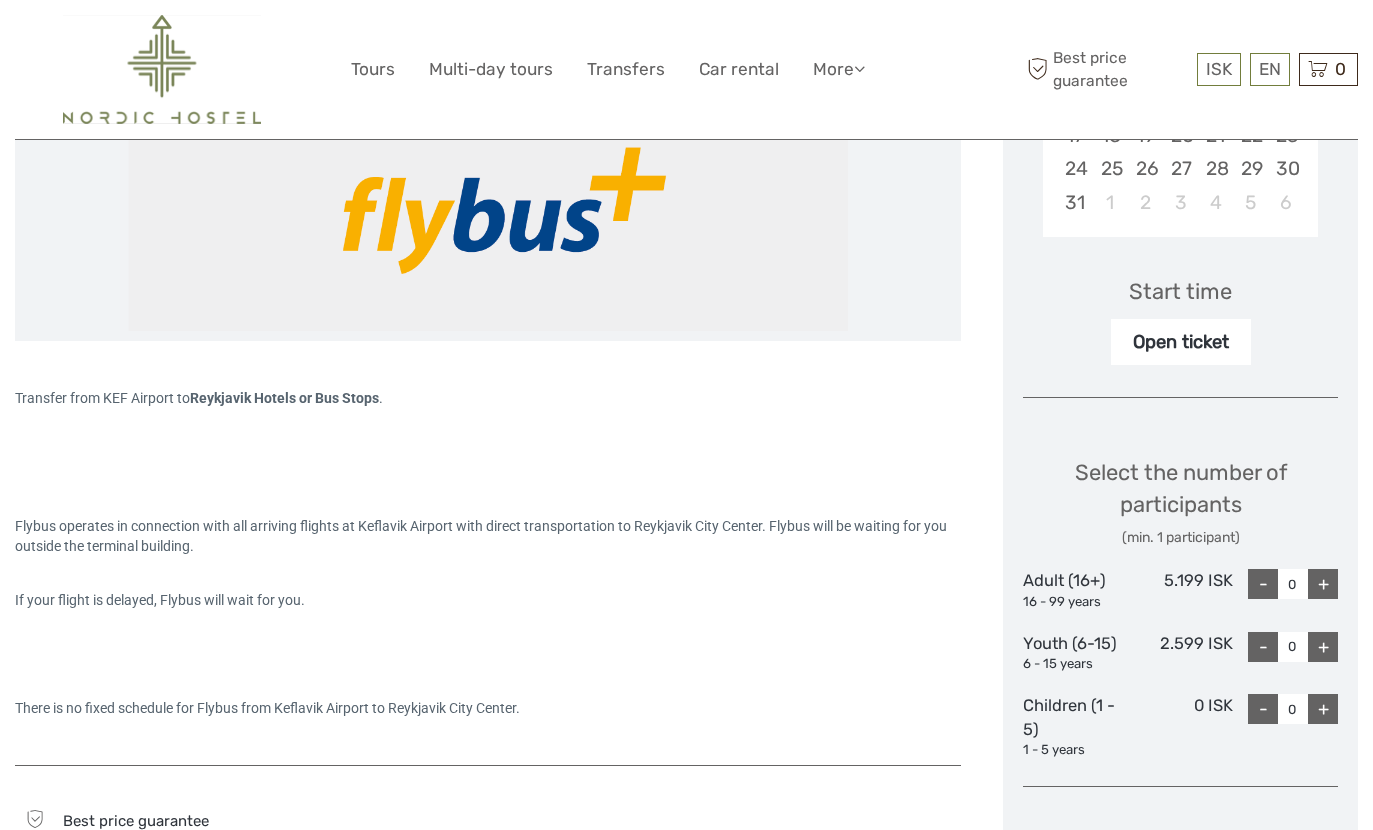 click on "+" at bounding box center (1323, 584) 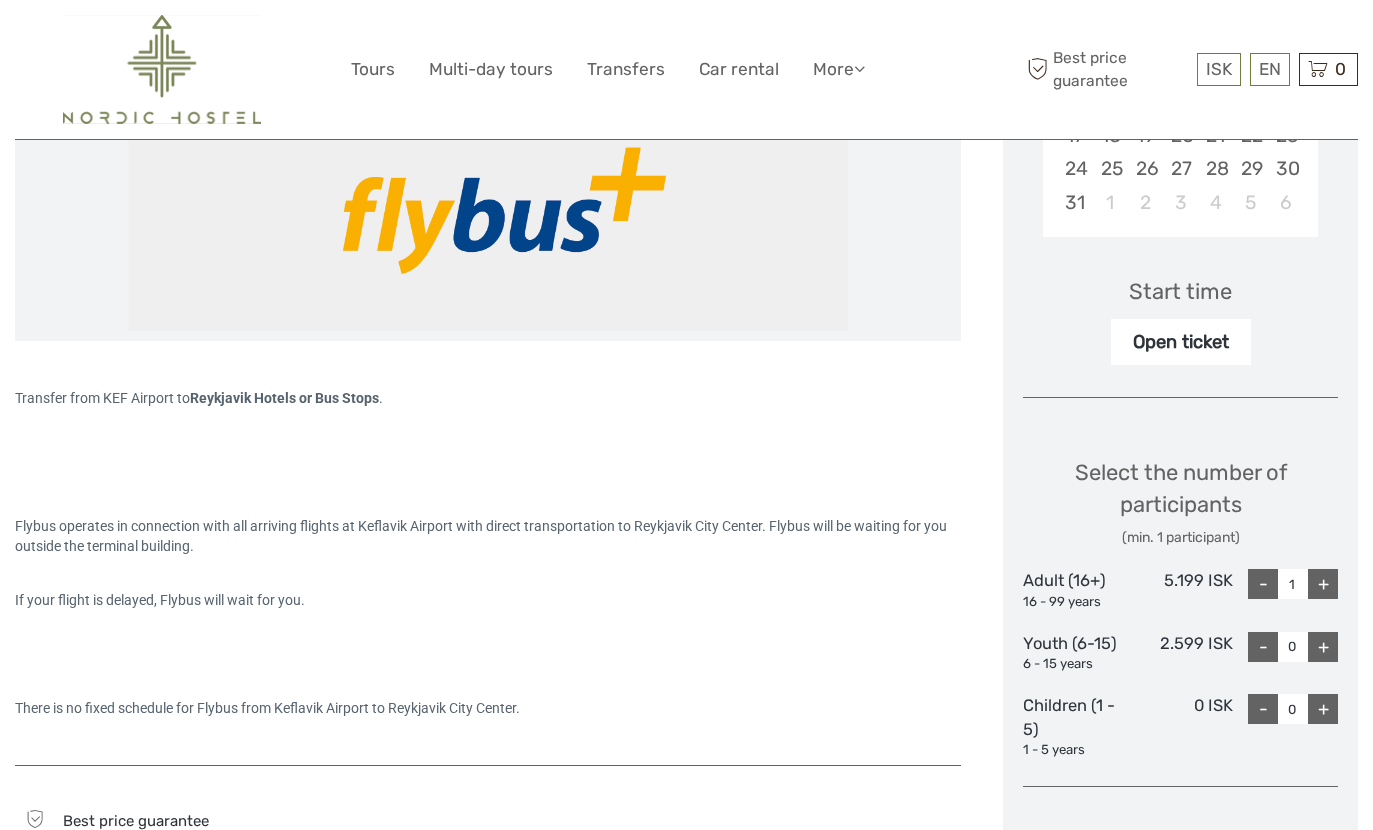 type on "1" 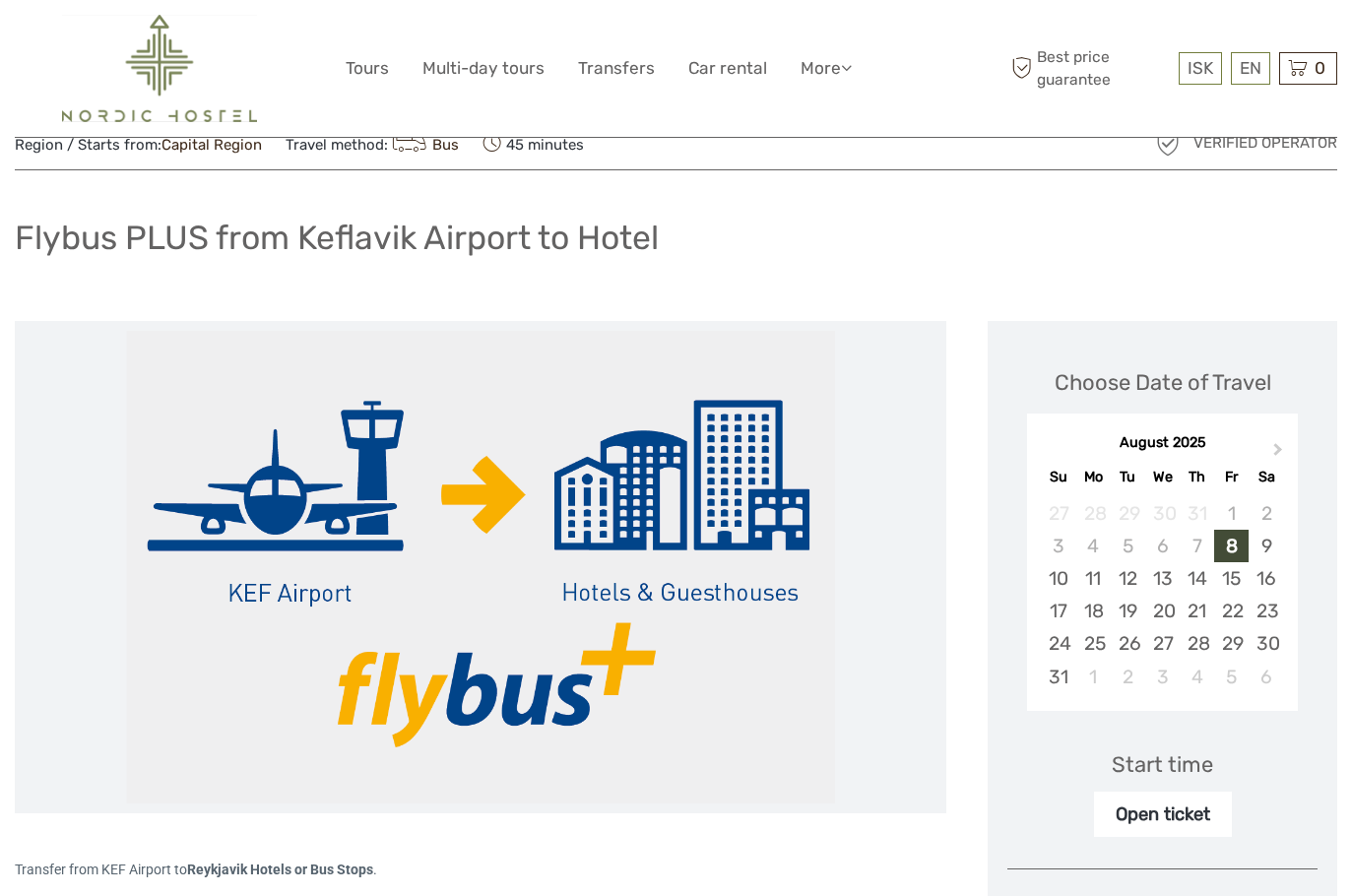 scroll, scrollTop: 0, scrollLeft: 0, axis: both 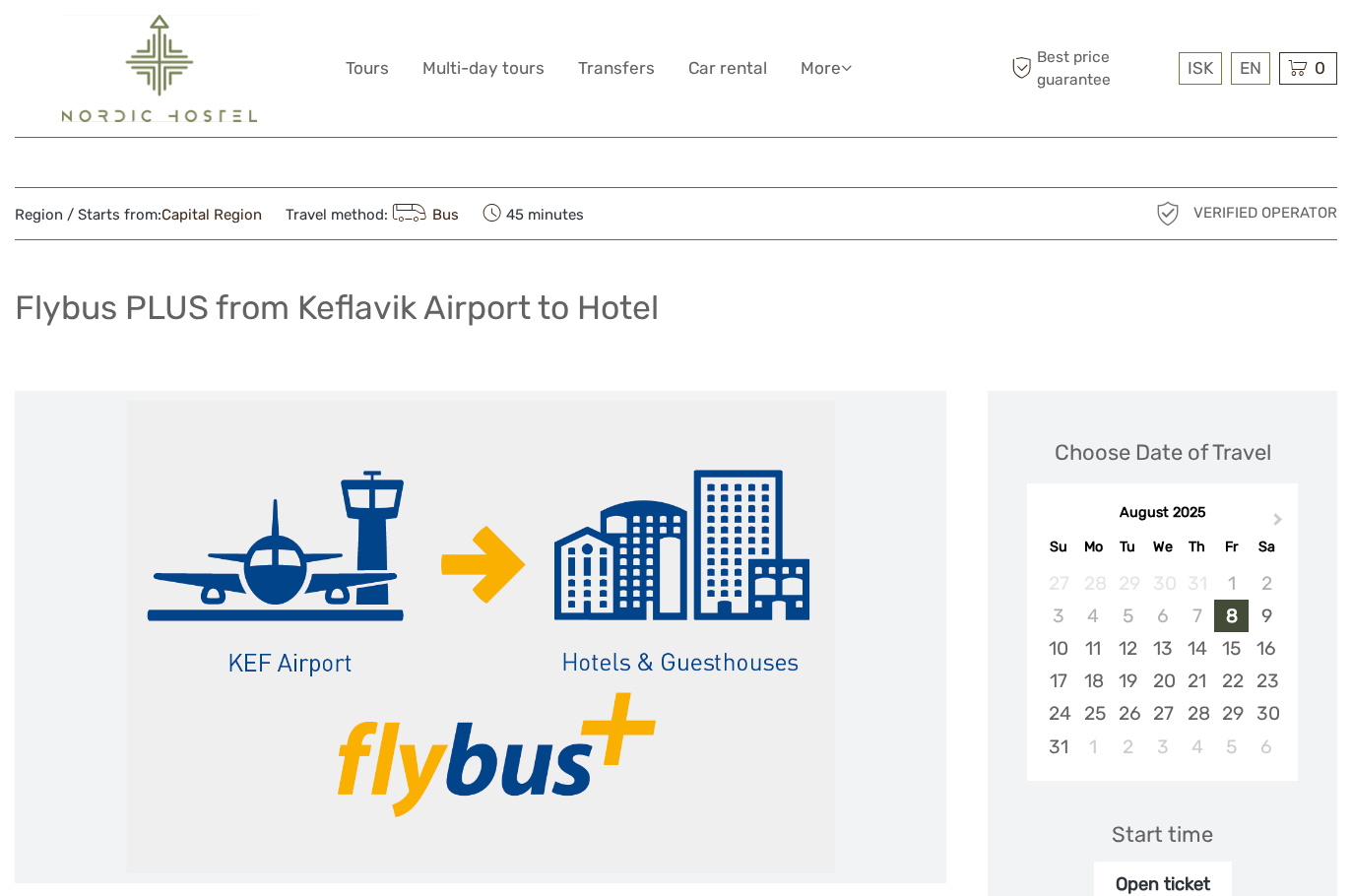 click at bounding box center [481, 637] 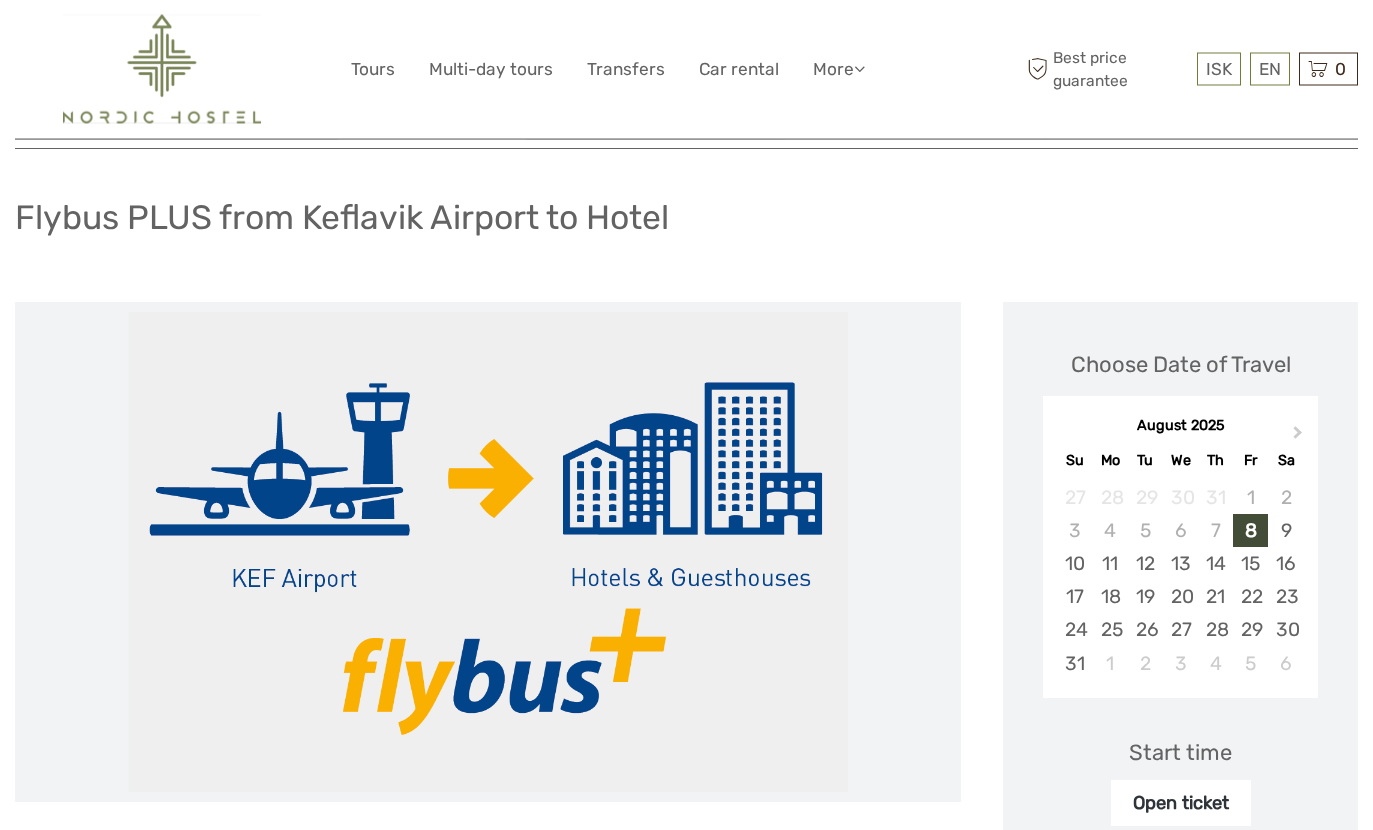 scroll, scrollTop: 0, scrollLeft: 0, axis: both 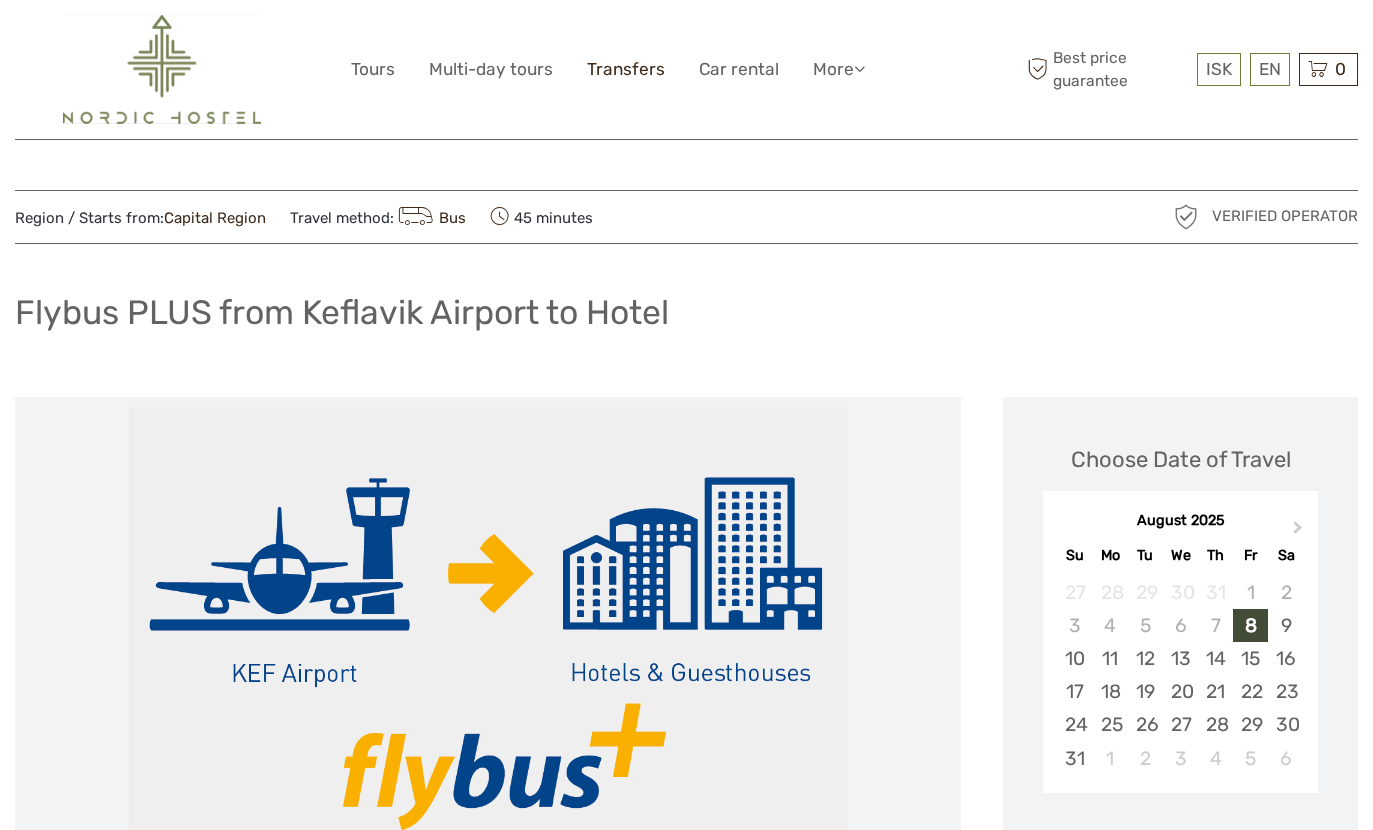 click on "Transfers" at bounding box center [626, 69] 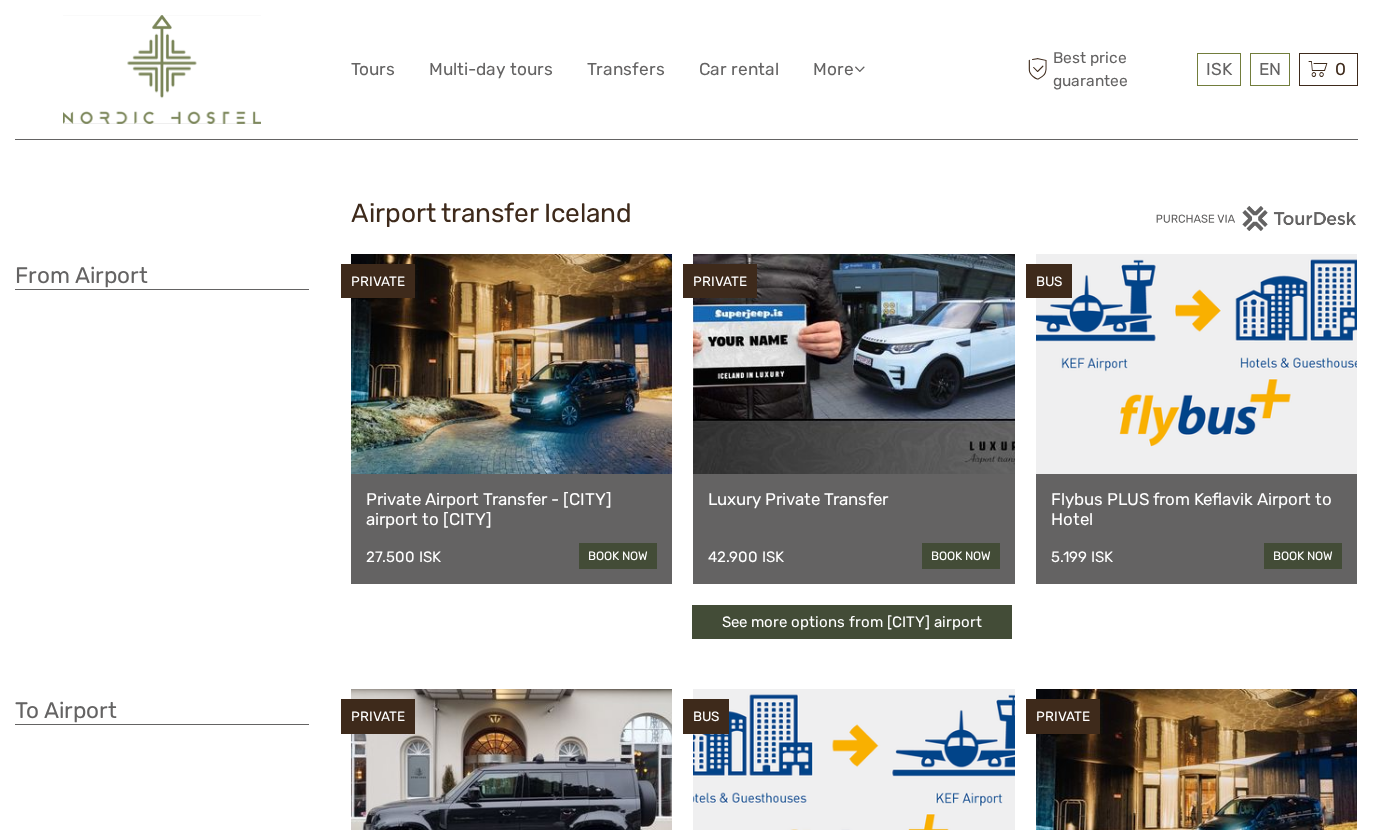 scroll, scrollTop: 0, scrollLeft: 0, axis: both 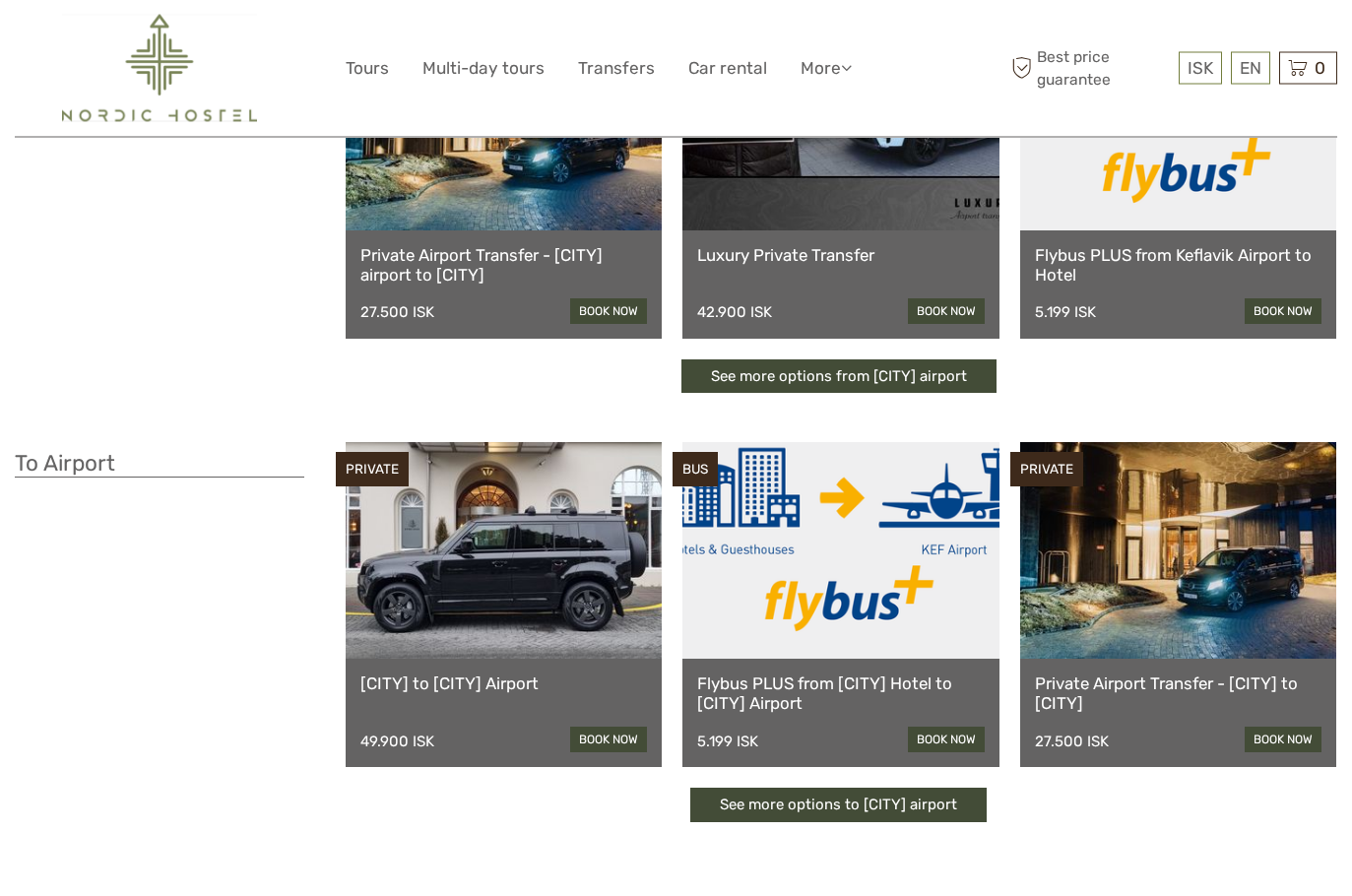 click on "Flybus PLUS from Reykjavik Hotel to Keflavik Airport" at bounding box center [840, 694] 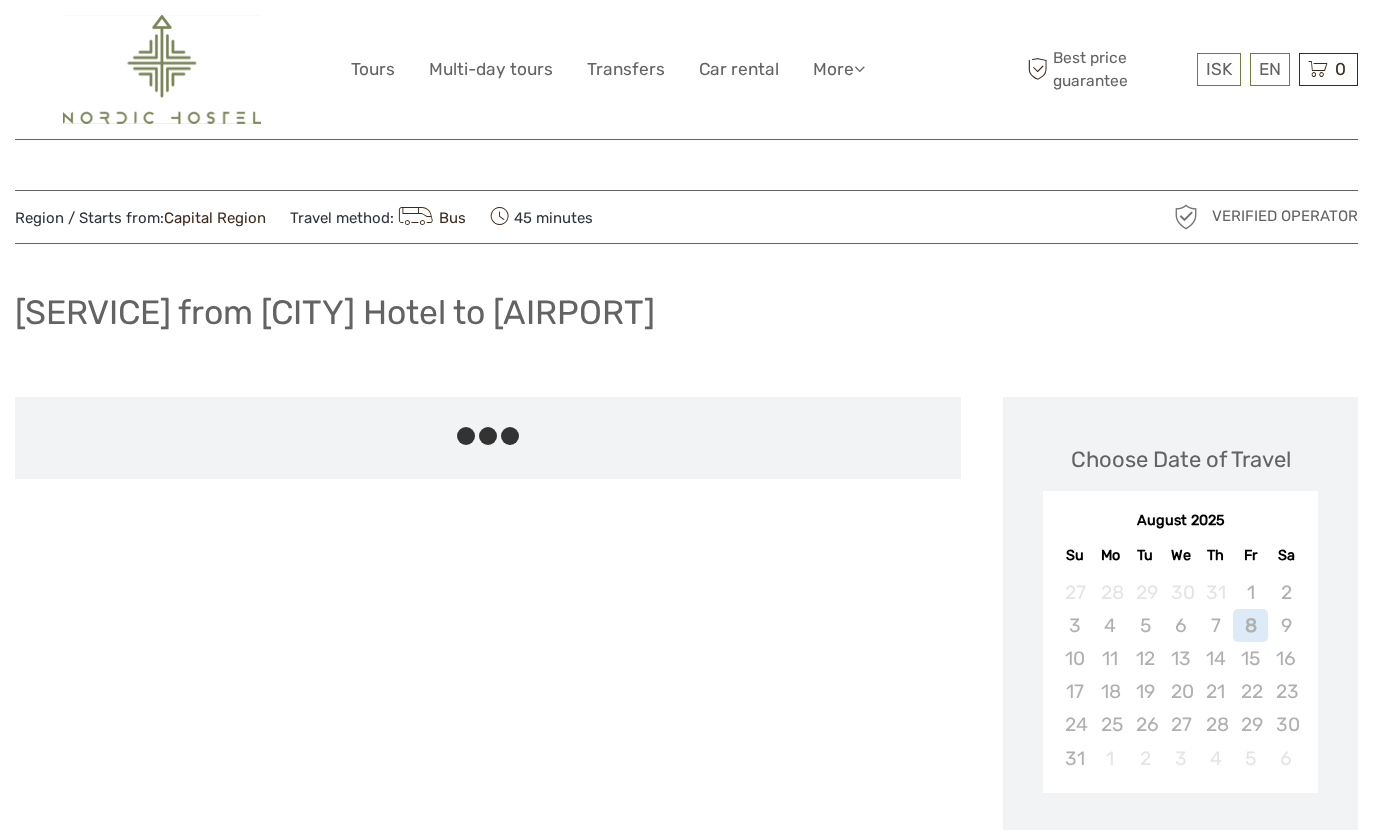 scroll, scrollTop: 0, scrollLeft: 0, axis: both 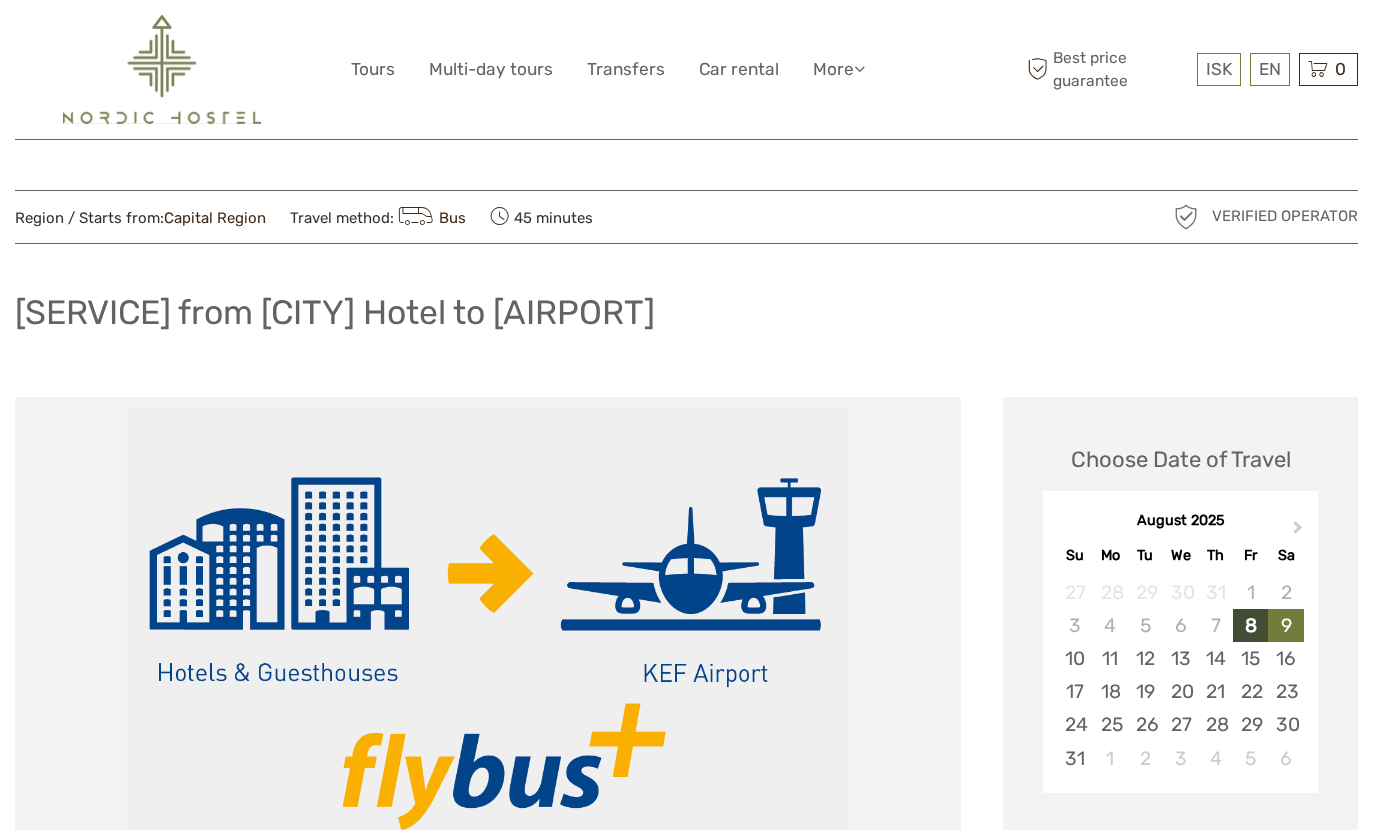 click on "9" at bounding box center (1285, 625) 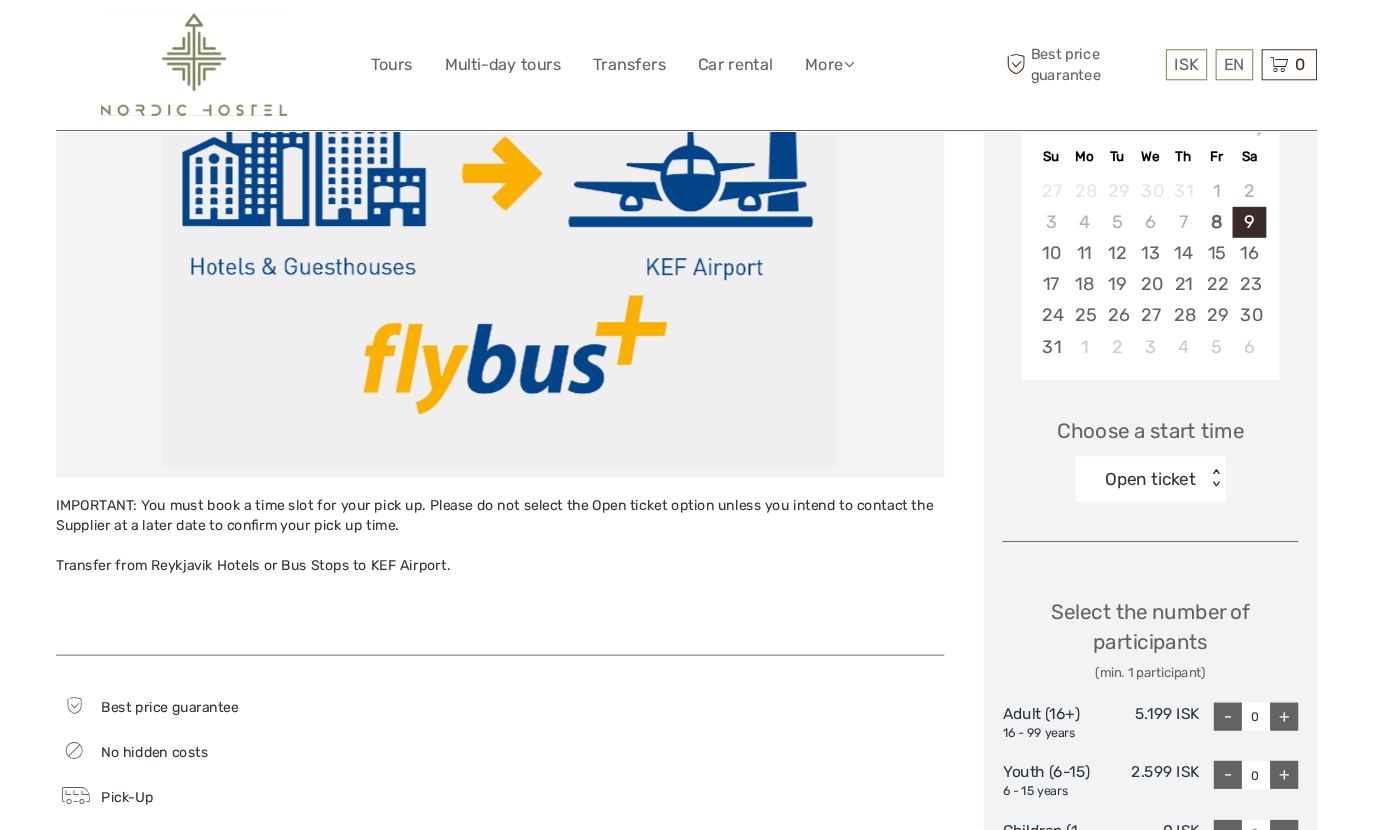 scroll, scrollTop: 442, scrollLeft: 0, axis: vertical 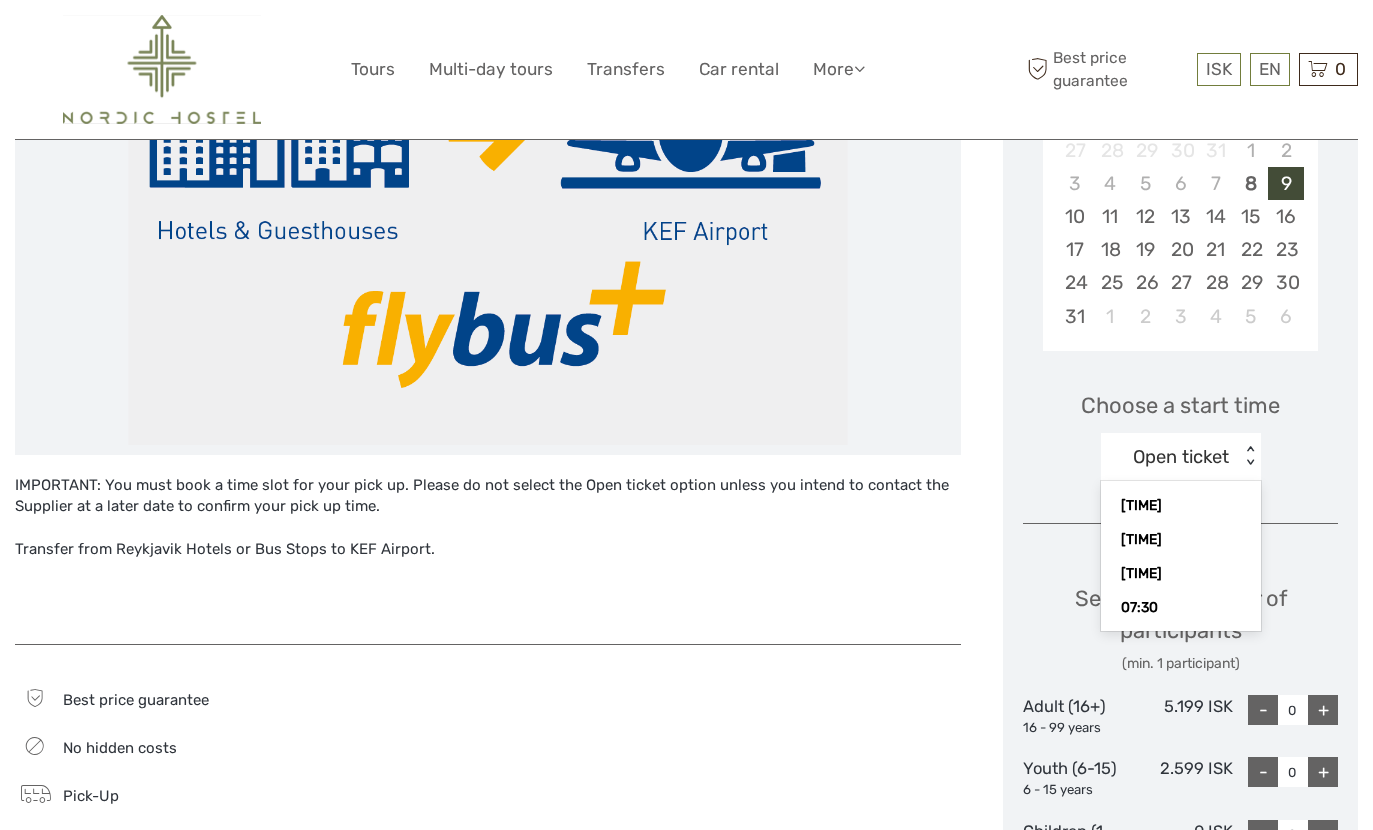 click on "06:30" at bounding box center (1181, 574) 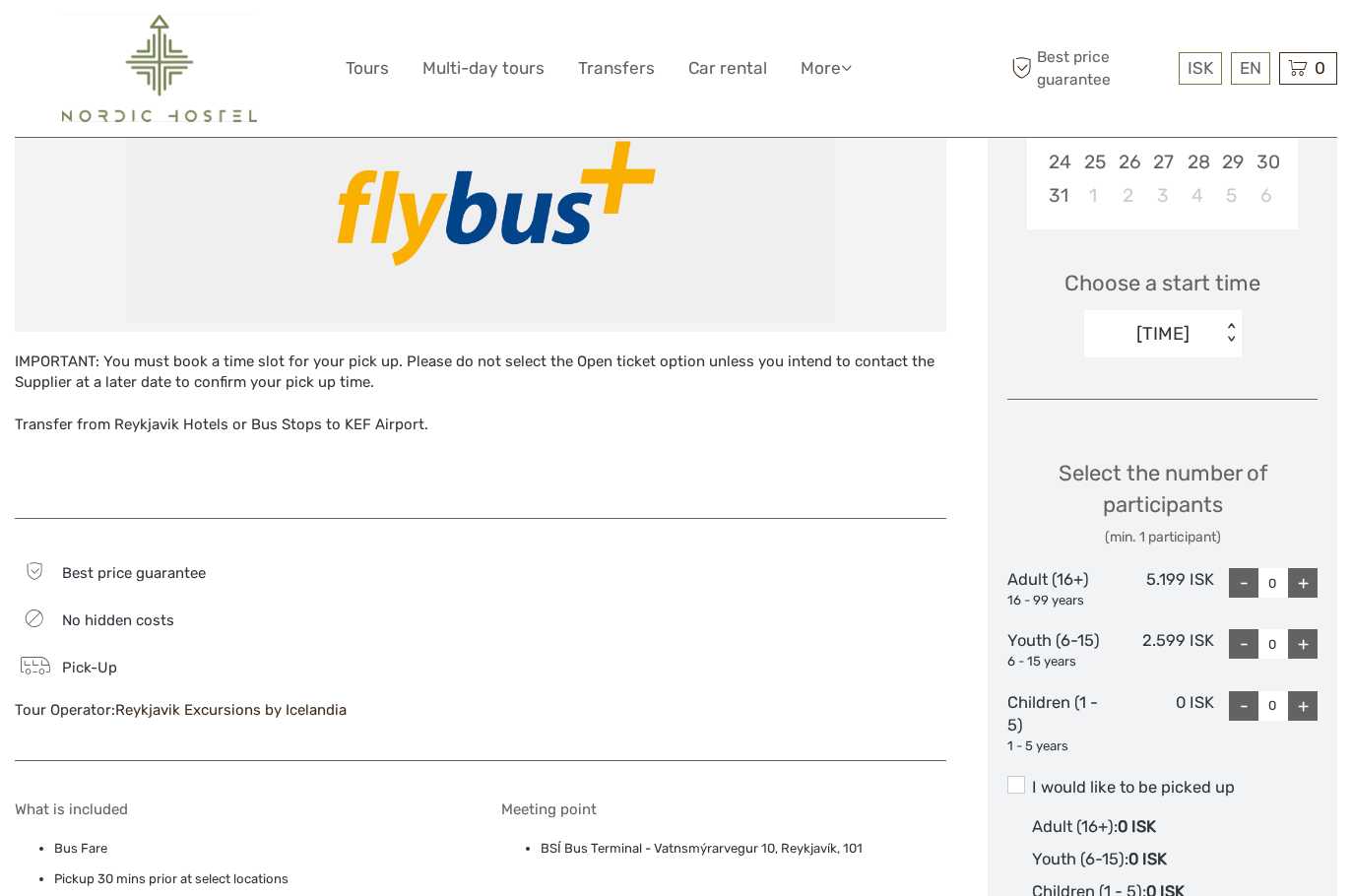 scroll, scrollTop: 556, scrollLeft: 0, axis: vertical 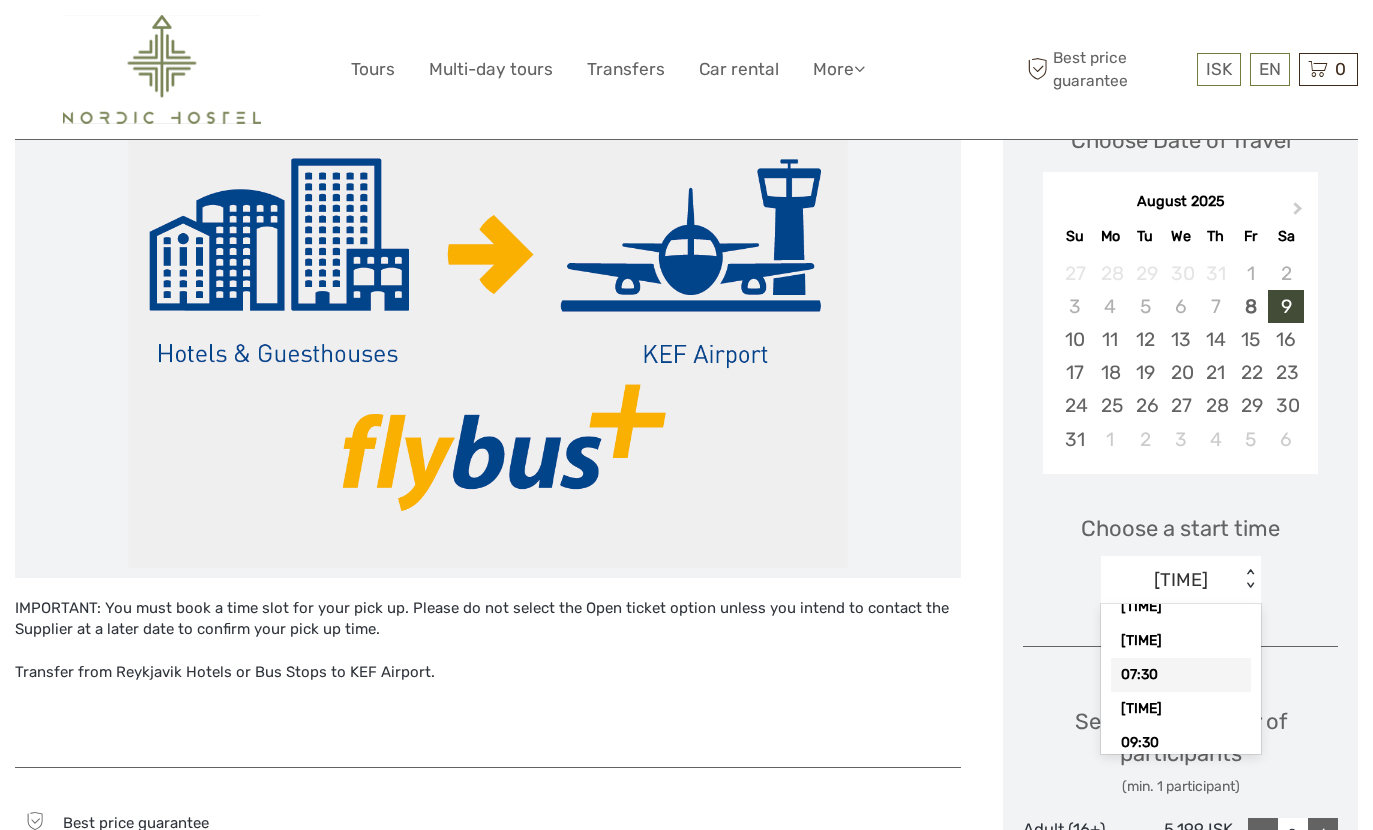click on "07:30" at bounding box center (1181, 675) 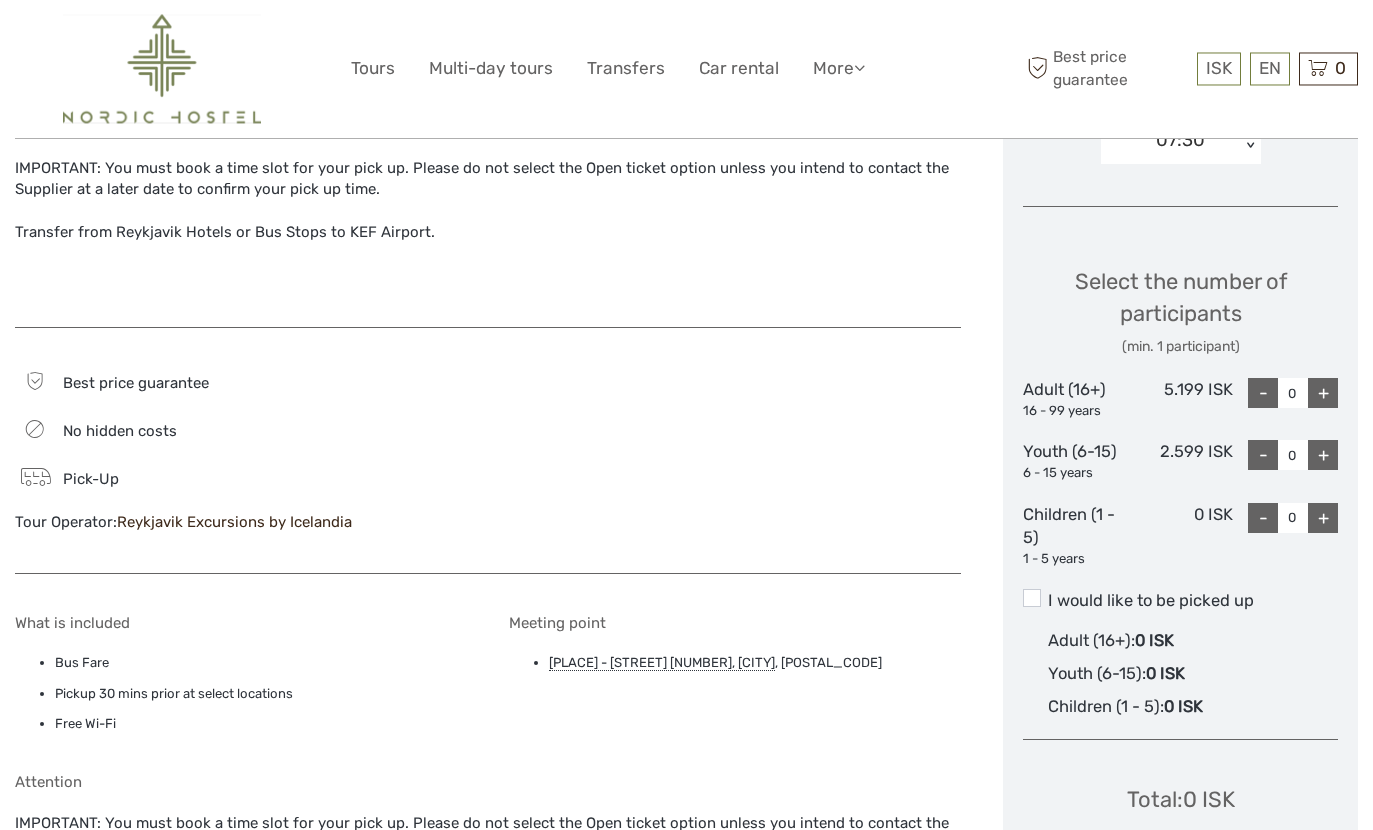 scroll, scrollTop: 823, scrollLeft: 0, axis: vertical 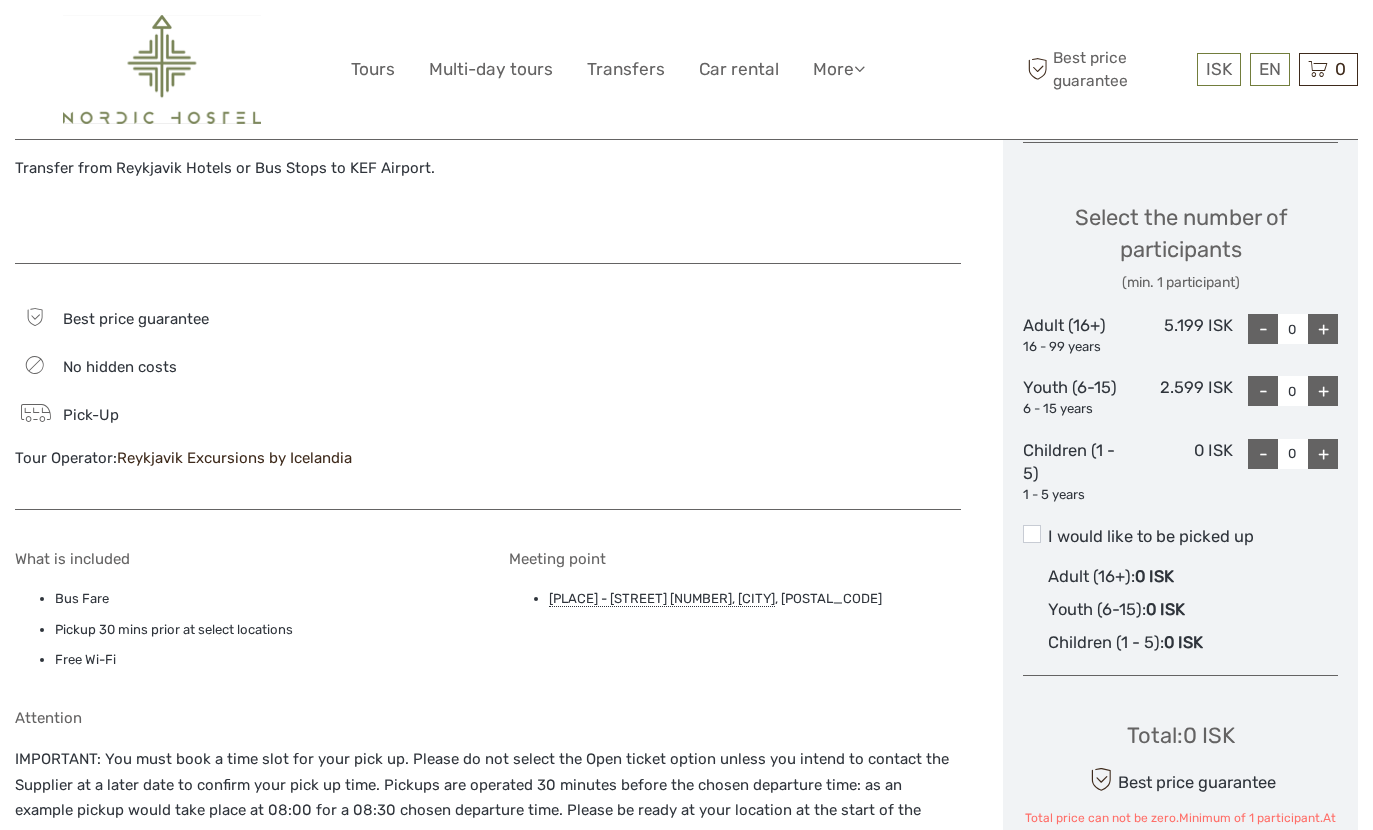 click on "I would like to be picked up" at bounding box center [1180, 537] 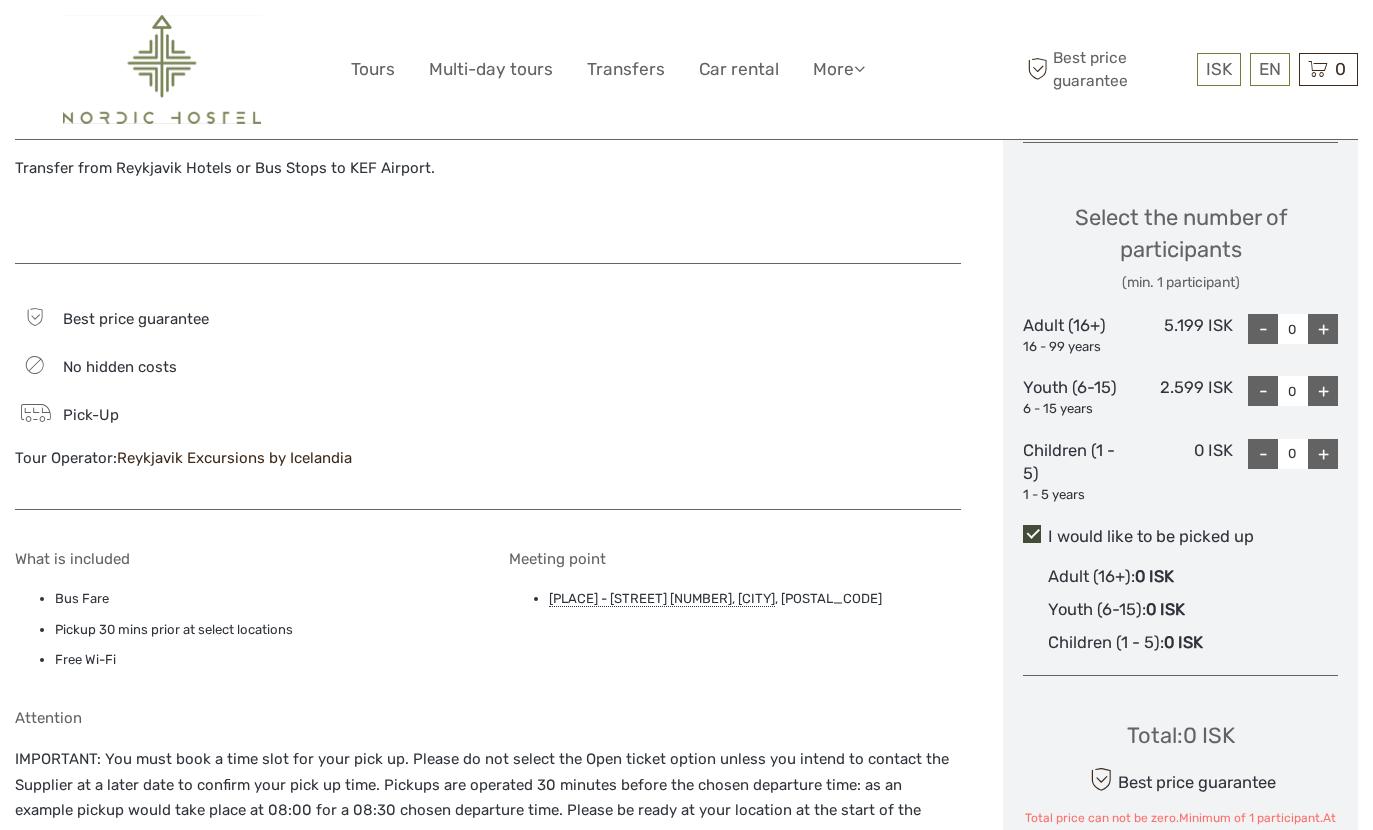 click on "+" at bounding box center [1323, 329] 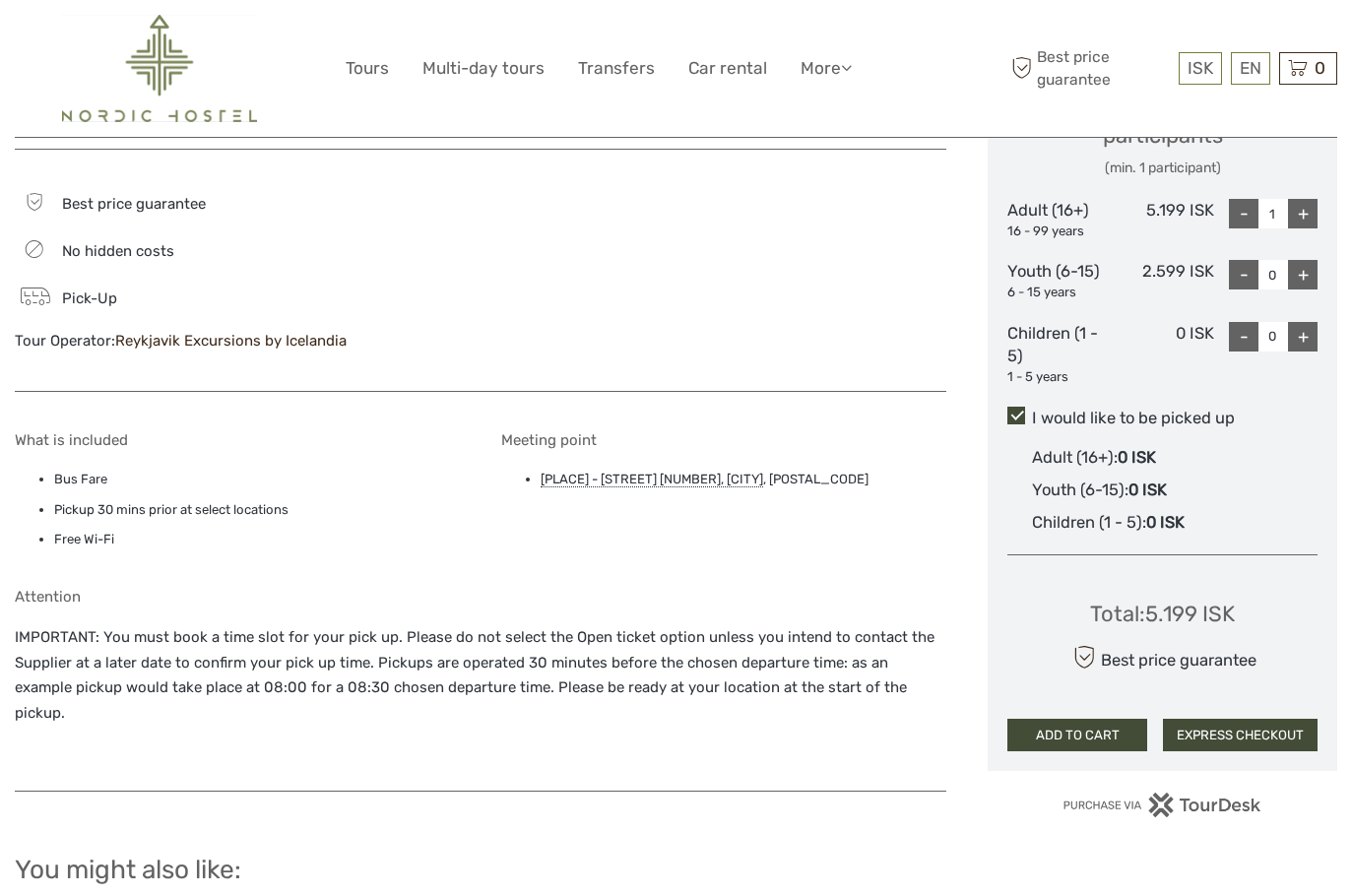 scroll, scrollTop: 921, scrollLeft: 0, axis: vertical 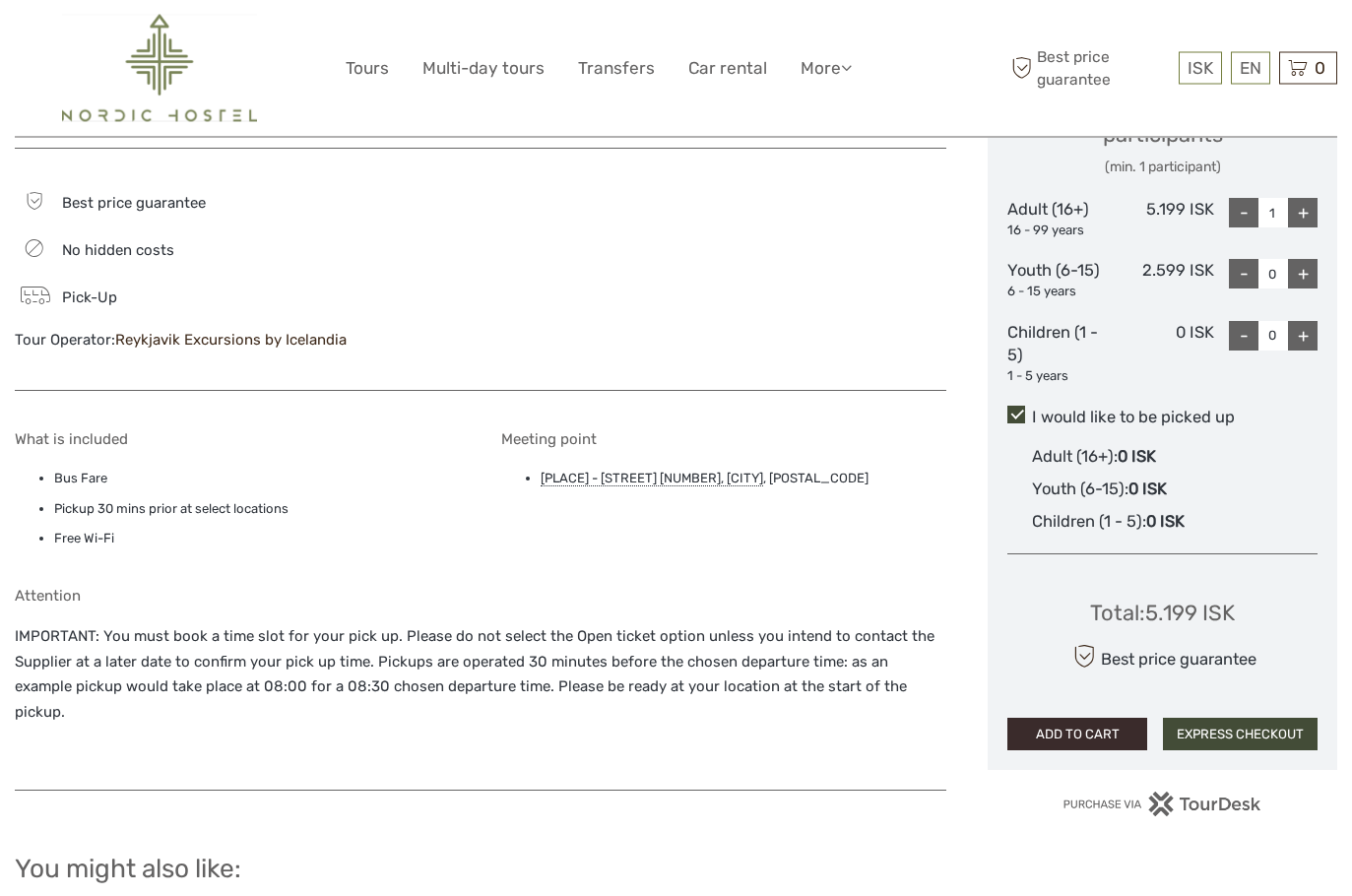 click on "ADD TO CART" at bounding box center [1077, 736] 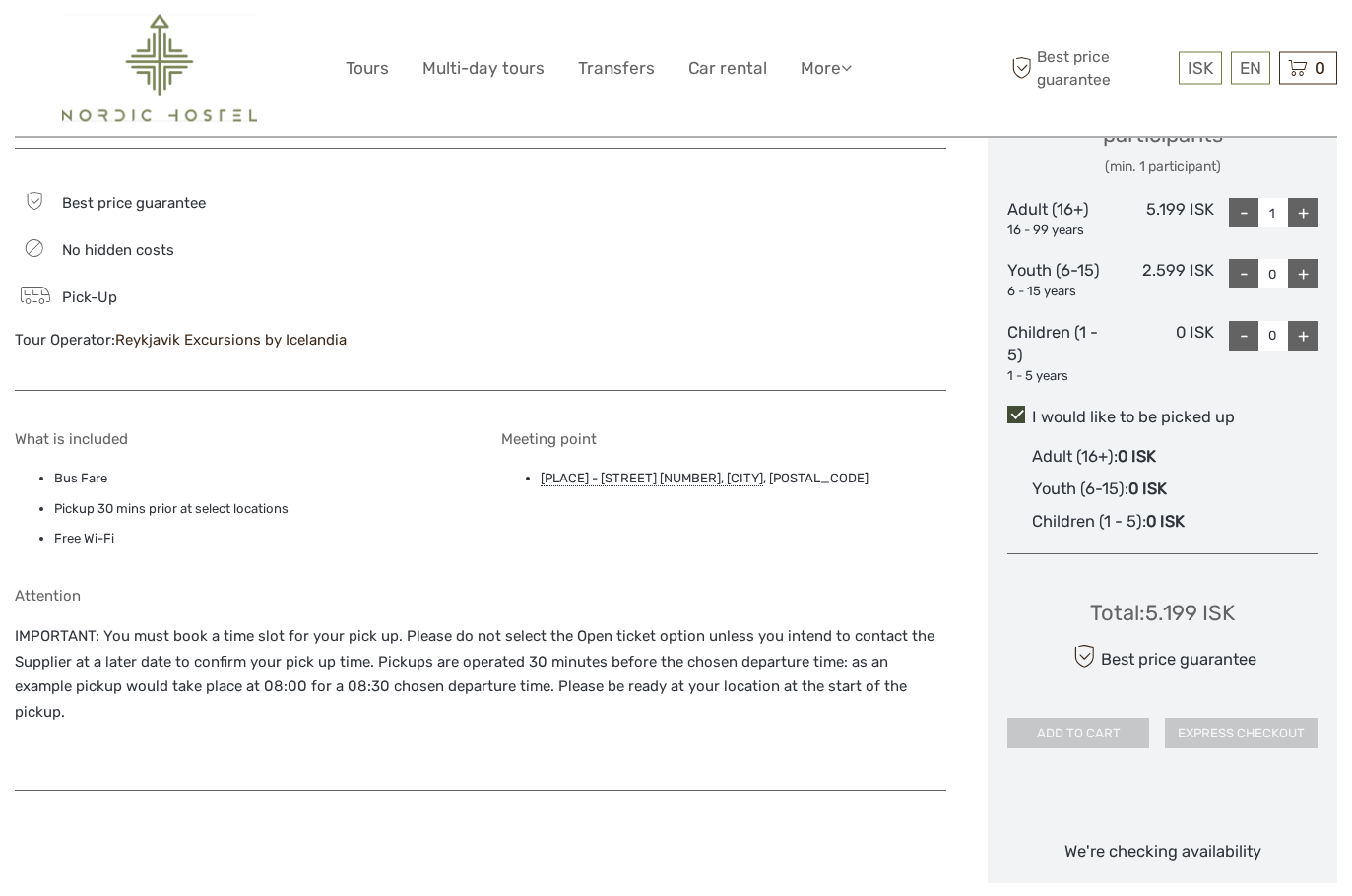 scroll, scrollTop: 922, scrollLeft: 0, axis: vertical 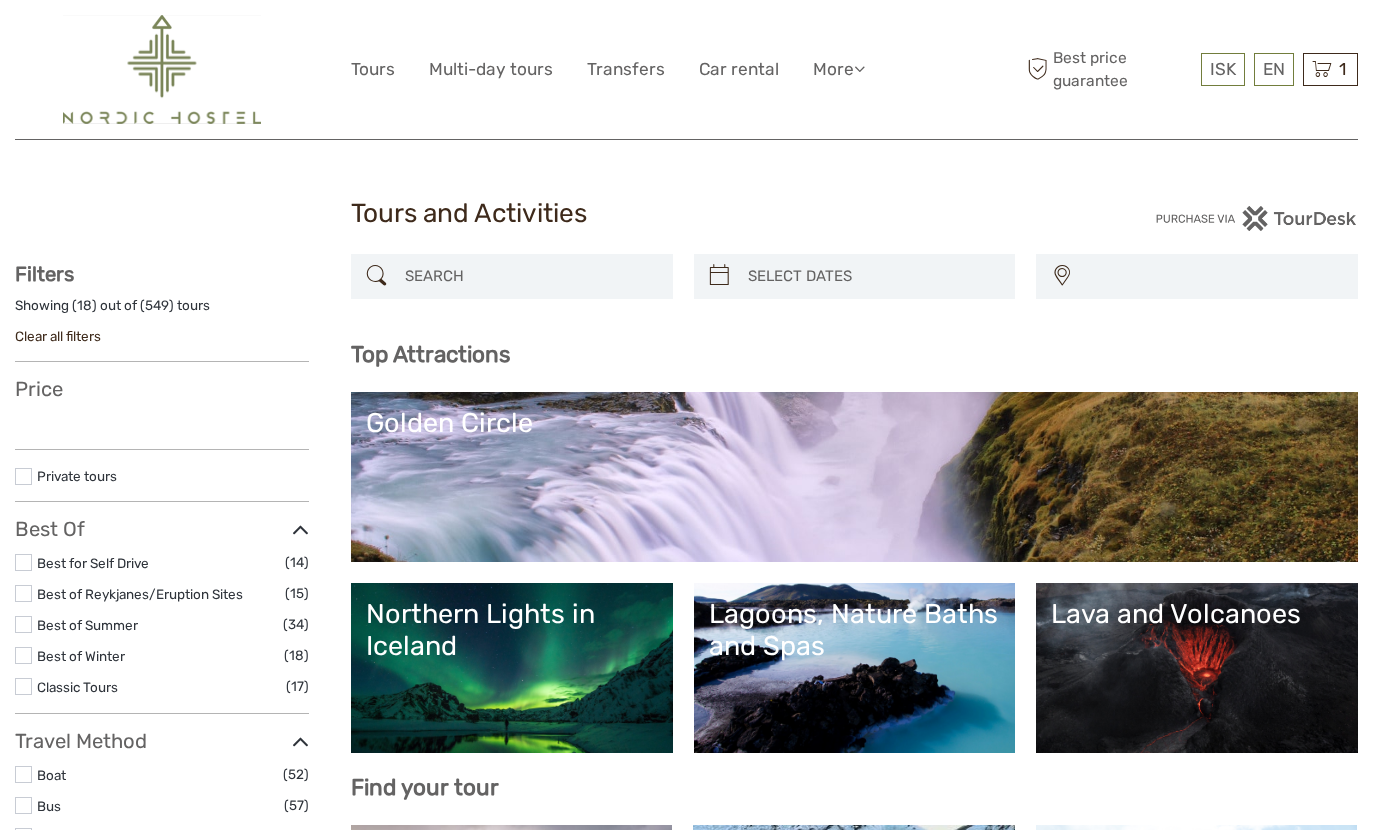 select 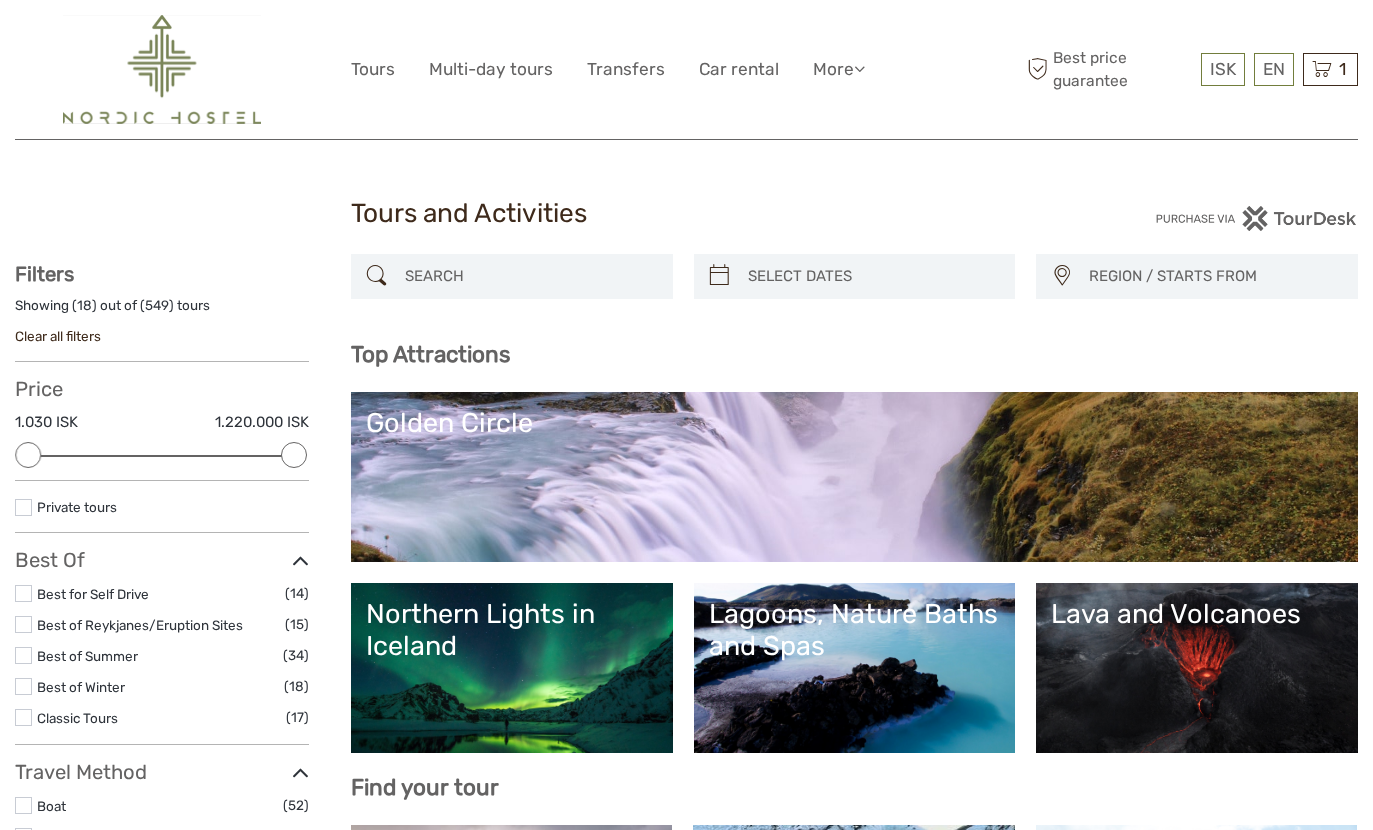 scroll, scrollTop: 0, scrollLeft: 0, axis: both 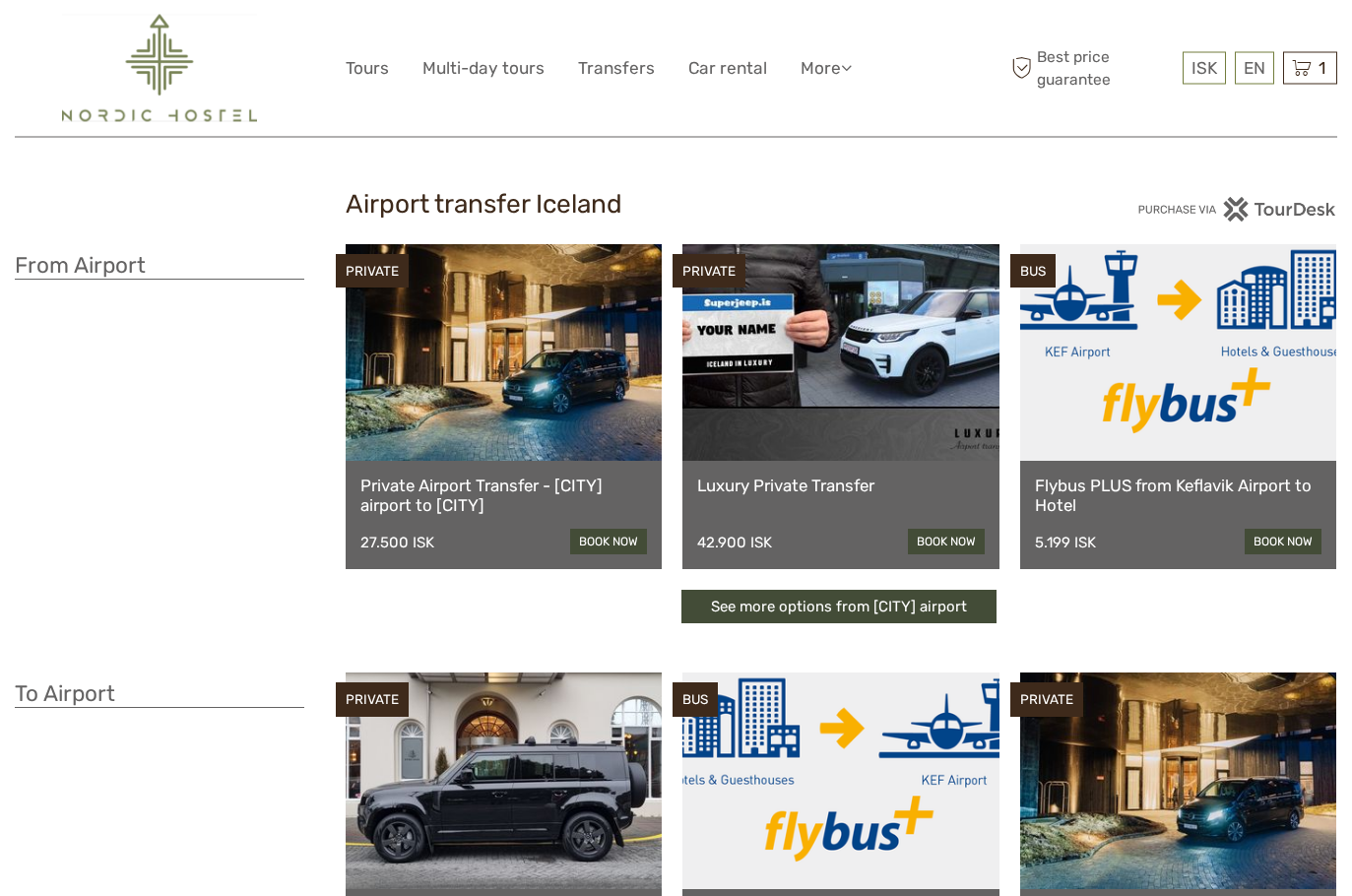 click at bounding box center [840, 782] 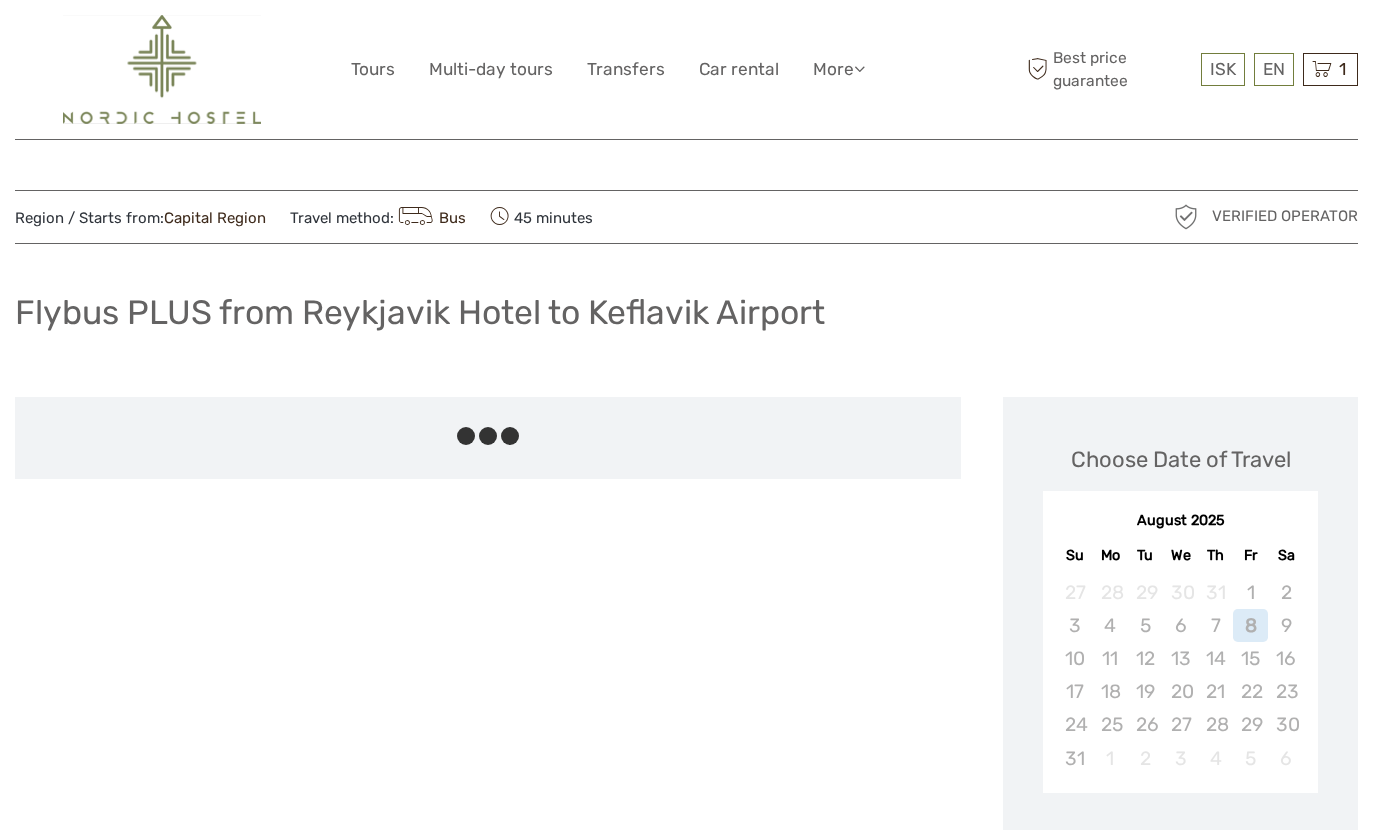 scroll, scrollTop: 0, scrollLeft: 0, axis: both 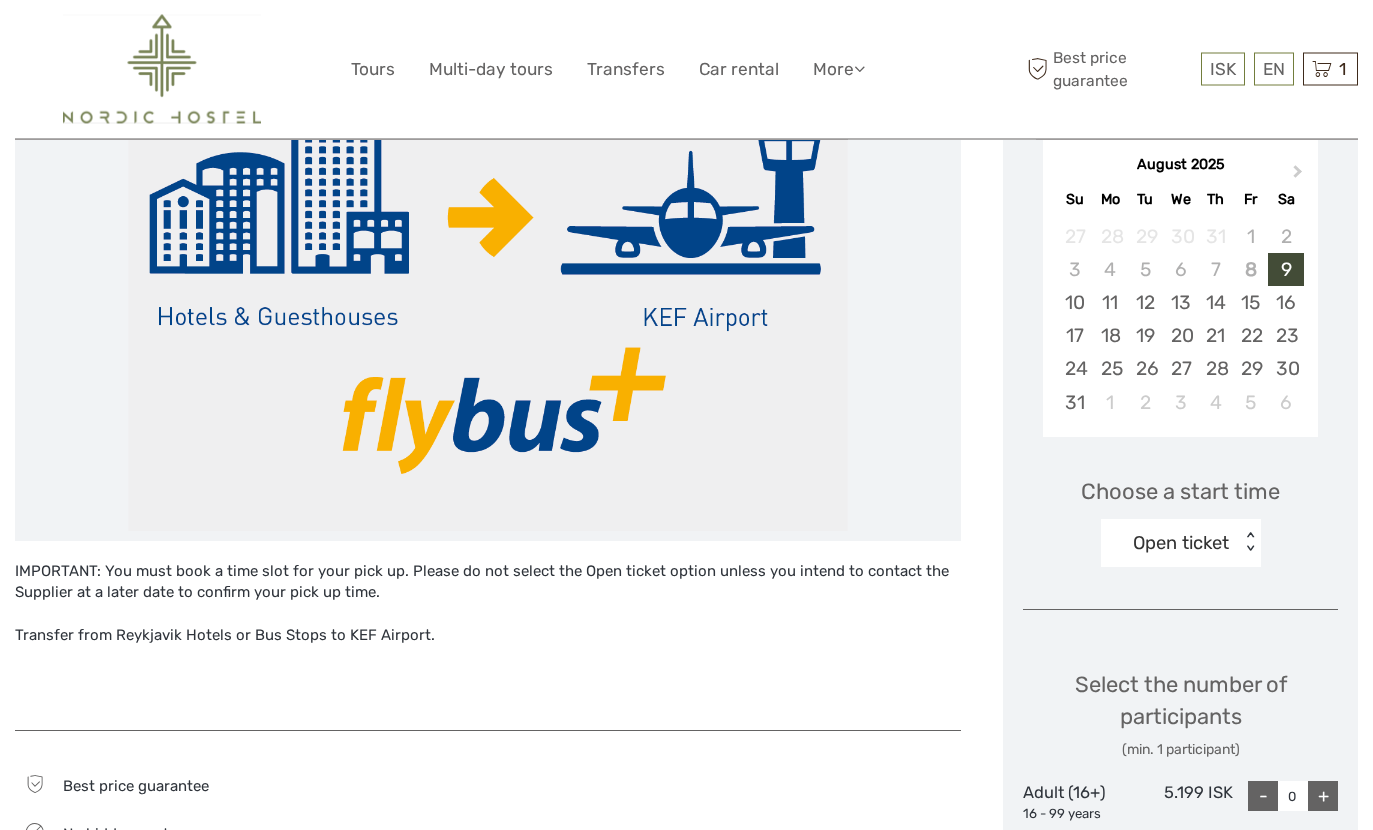 click on "Choose a start time Open ticket < >" at bounding box center [1180, 514] 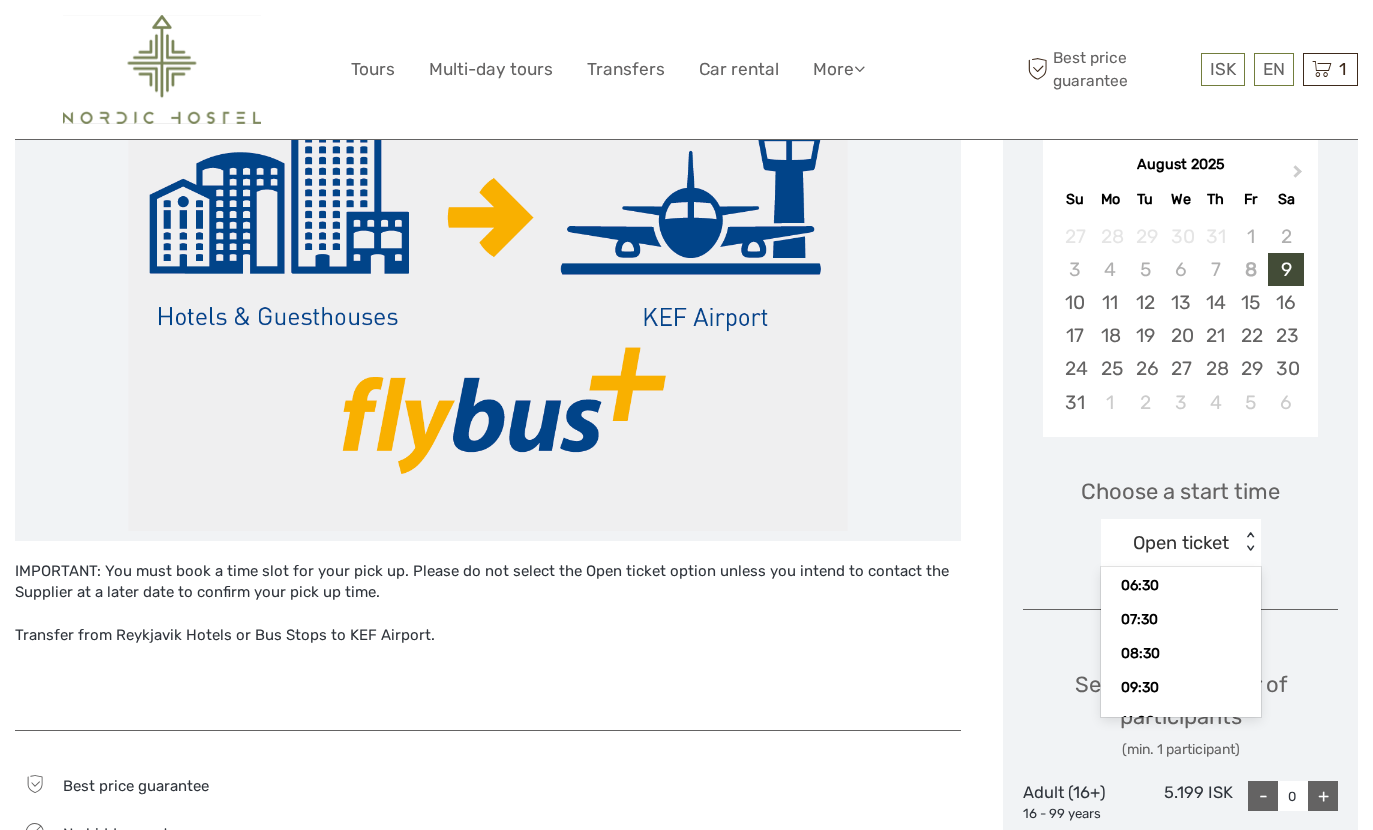 scroll, scrollTop: 151, scrollLeft: 0, axis: vertical 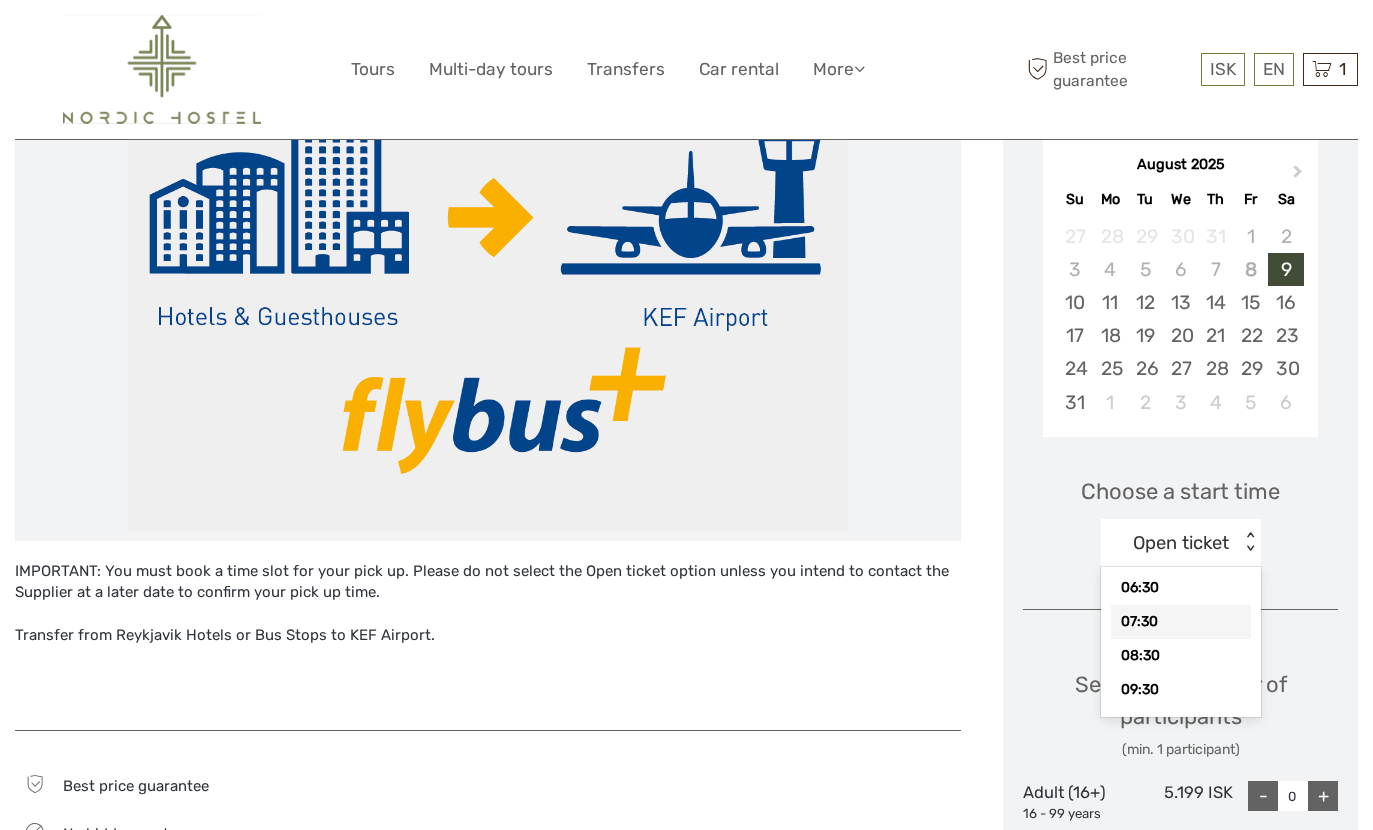 click on "07:30" at bounding box center [1181, 622] 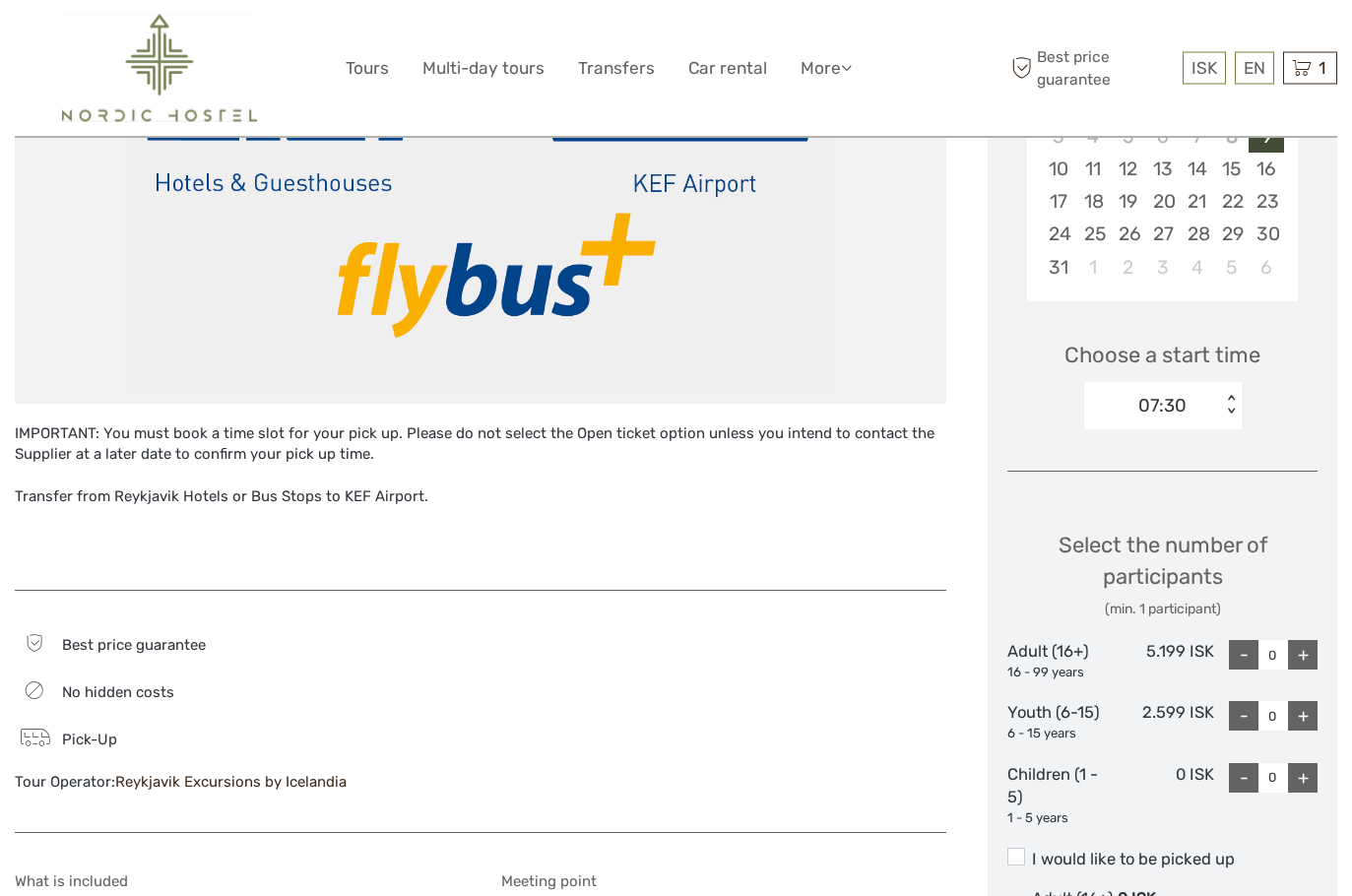scroll, scrollTop: 487, scrollLeft: 0, axis: vertical 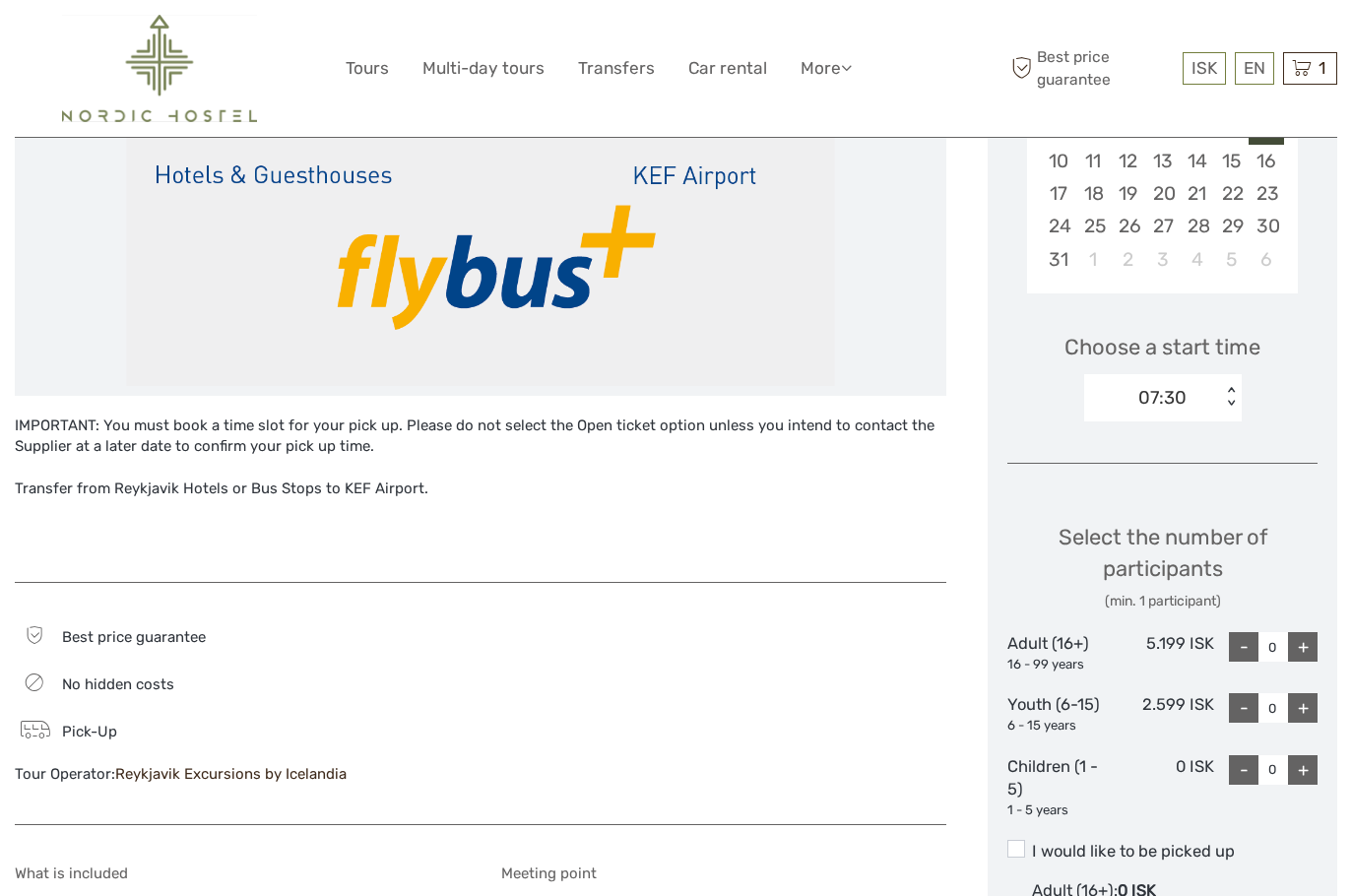 click on "+" at bounding box center [1303, 647] 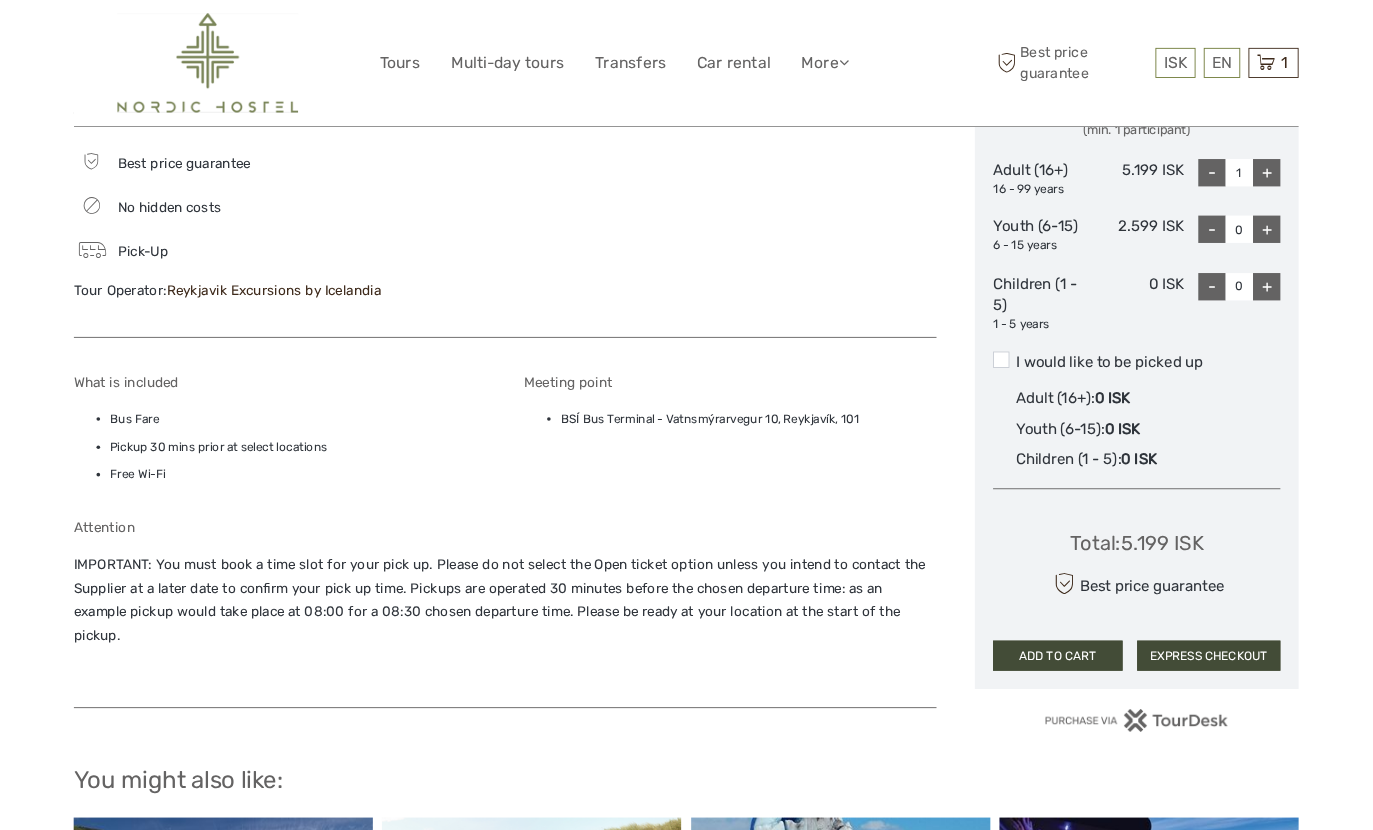 scroll, scrollTop: 1043, scrollLeft: 0, axis: vertical 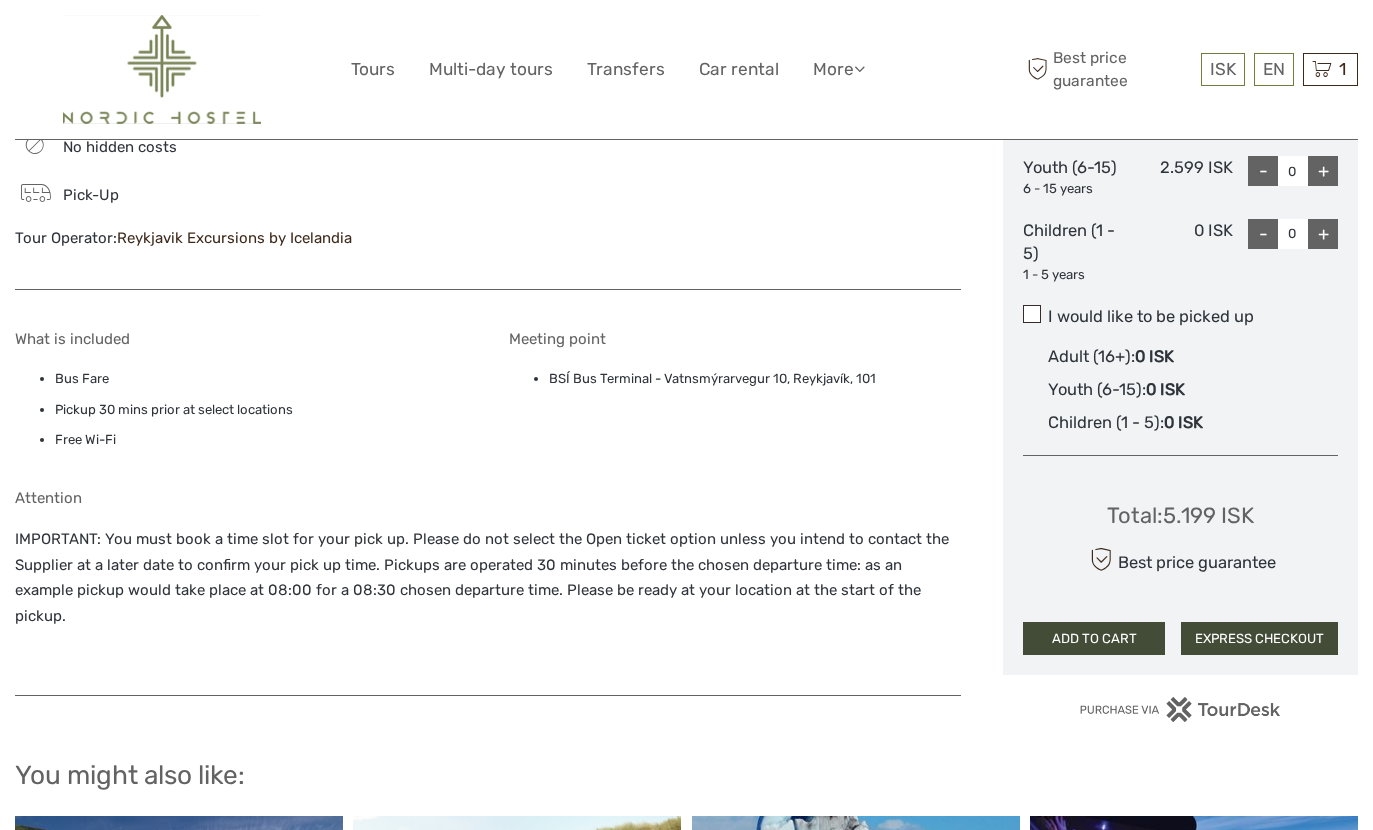 click at bounding box center [1032, 314] 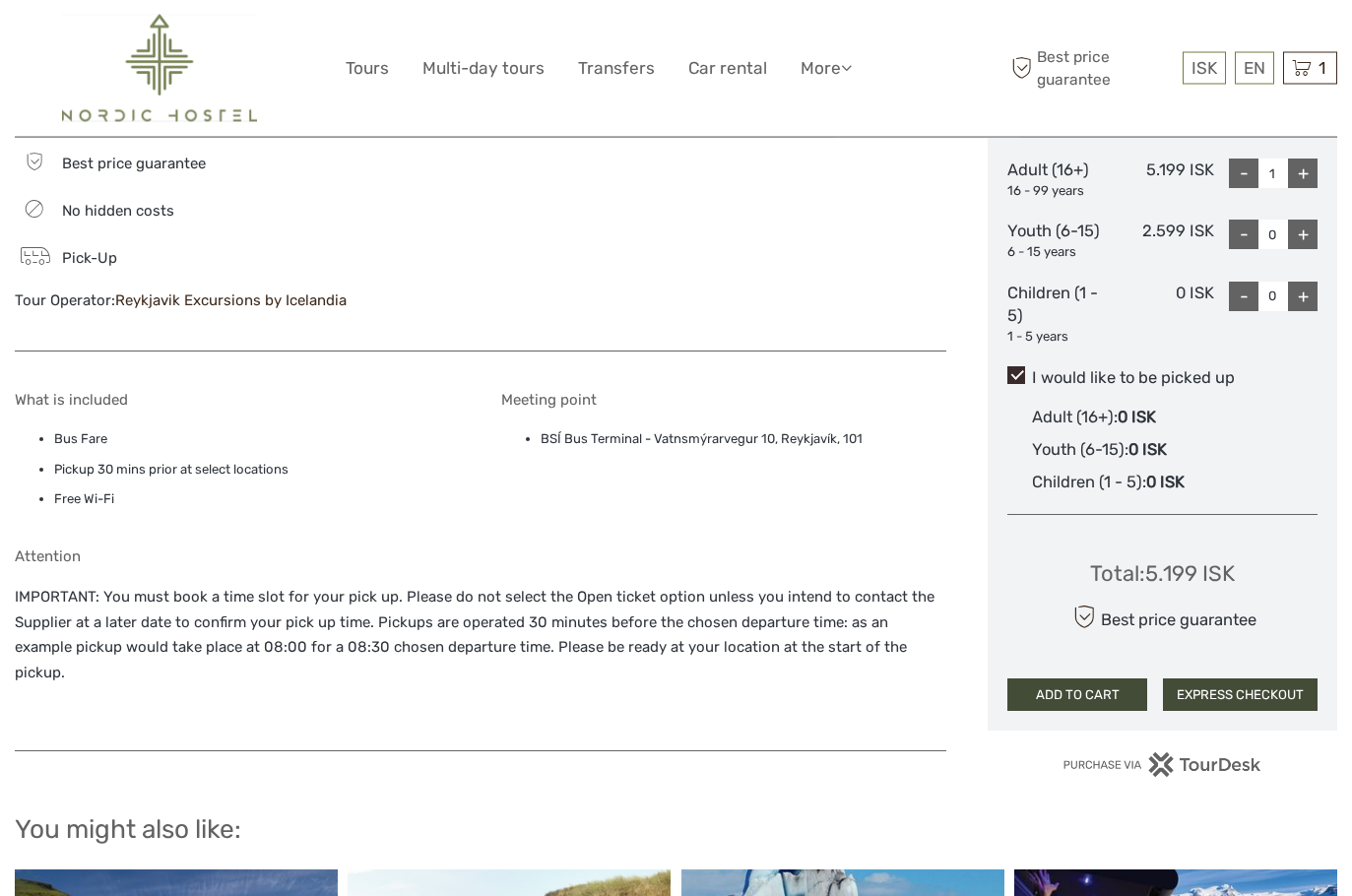 scroll, scrollTop: 979, scrollLeft: 0, axis: vertical 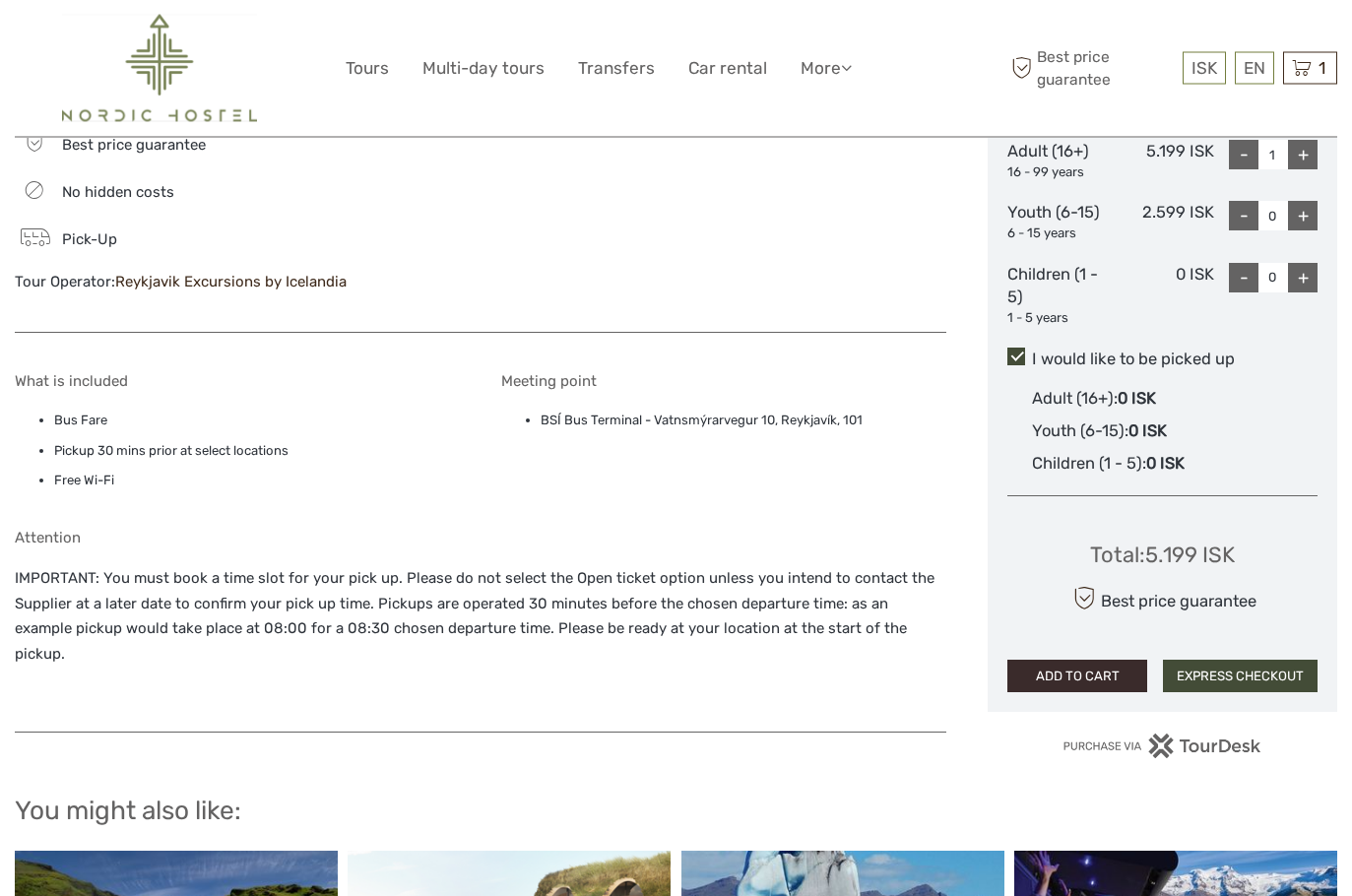 click on "ADD TO CART" at bounding box center [1077, 677] 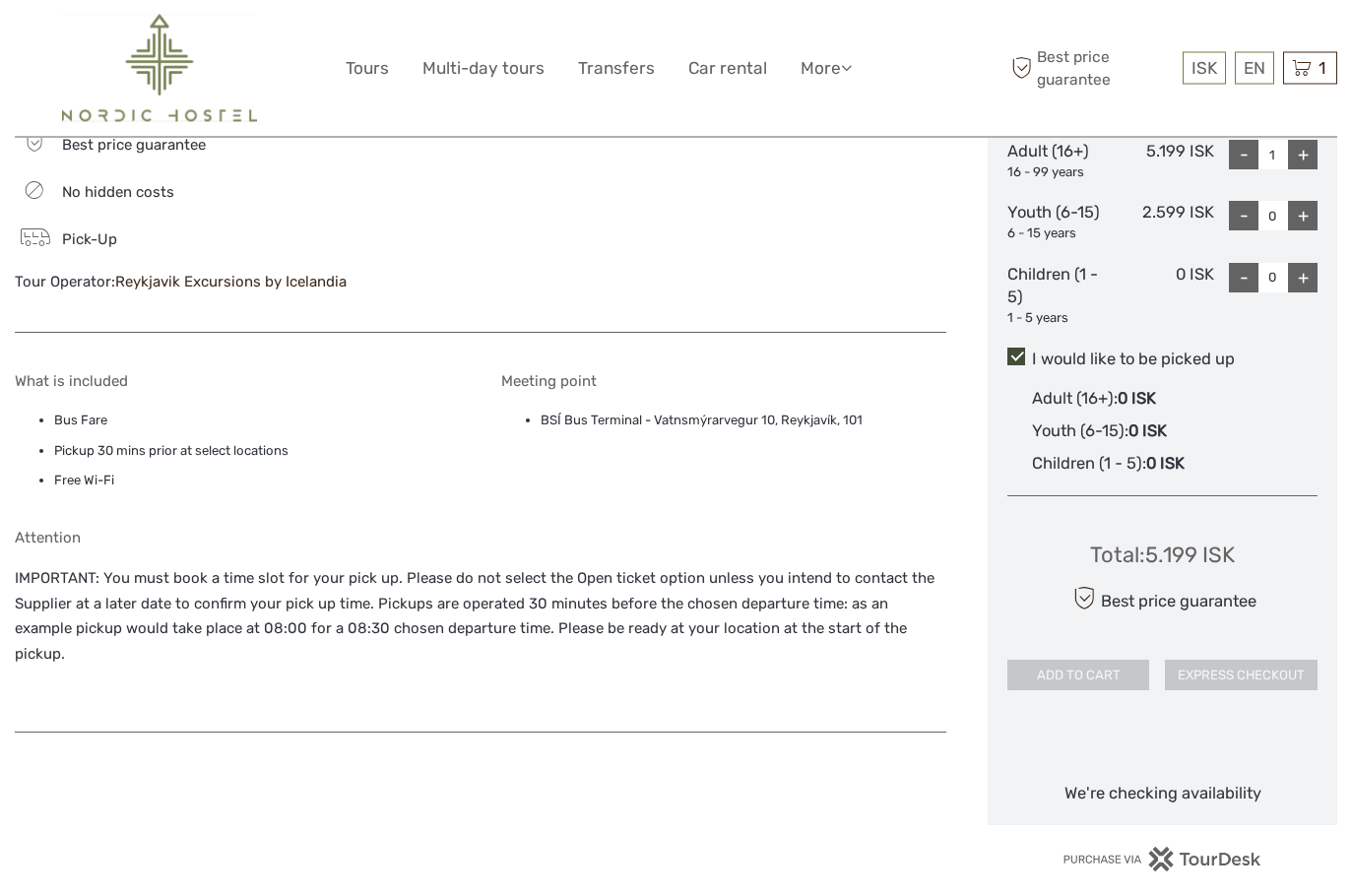 scroll, scrollTop: 980, scrollLeft: 0, axis: vertical 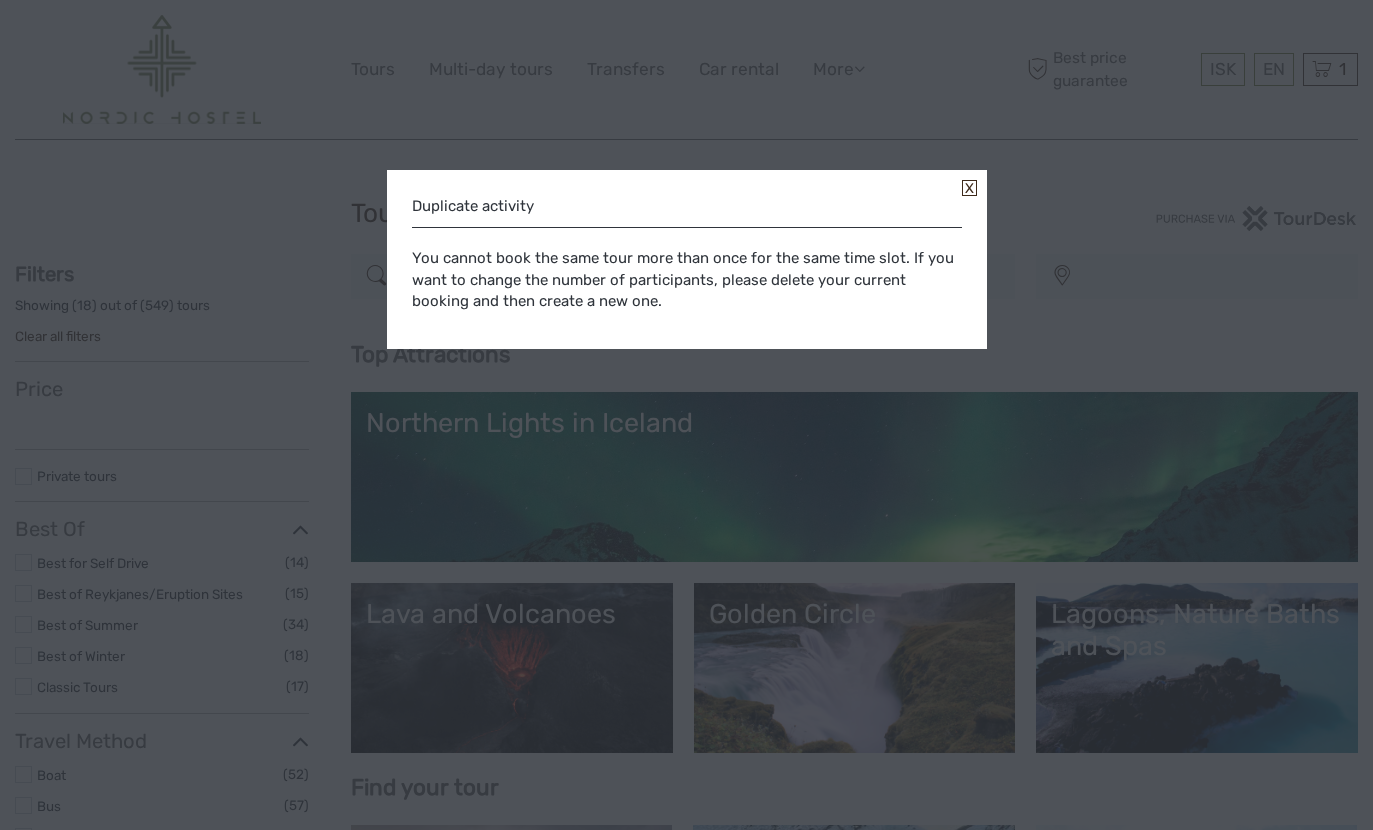 select 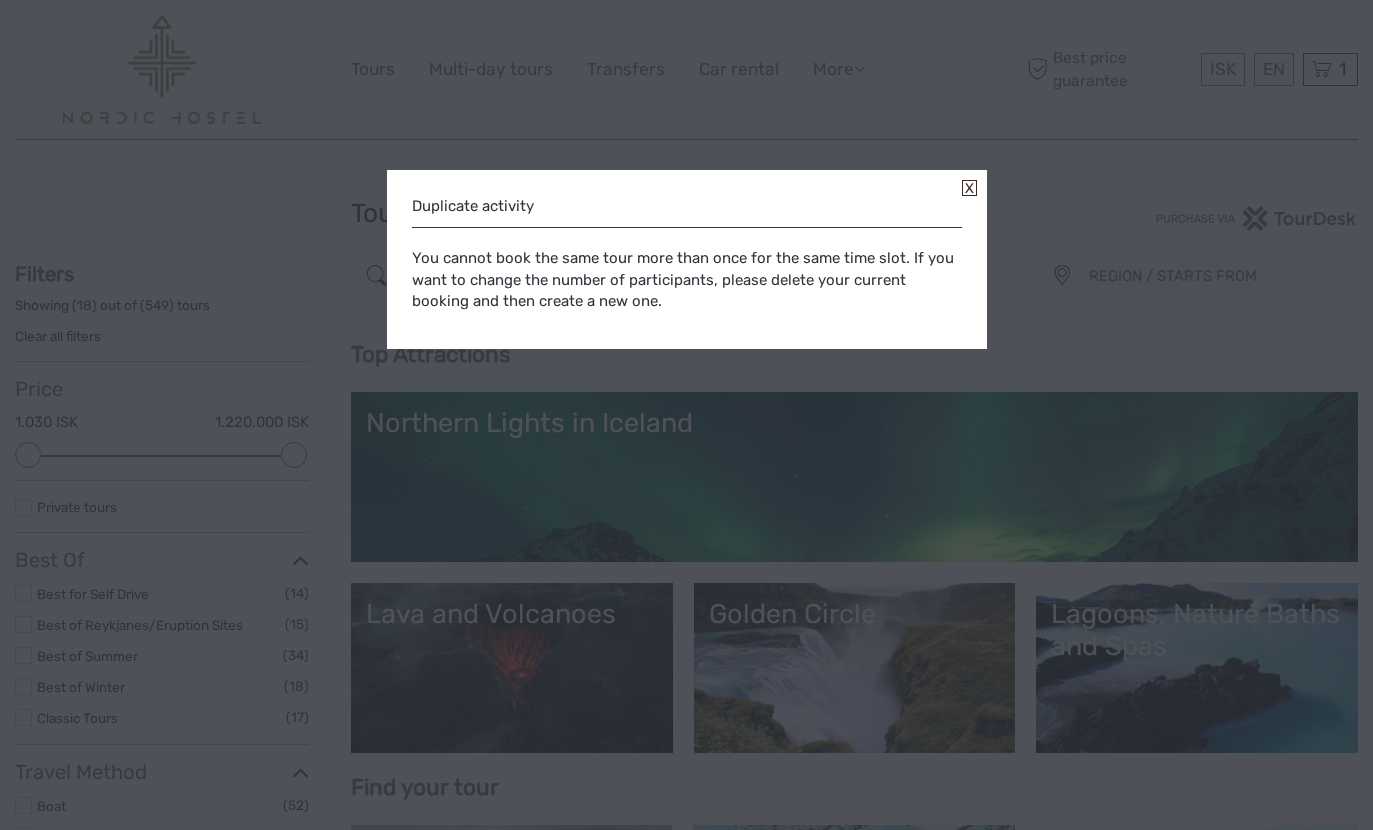 scroll, scrollTop: 0, scrollLeft: 0, axis: both 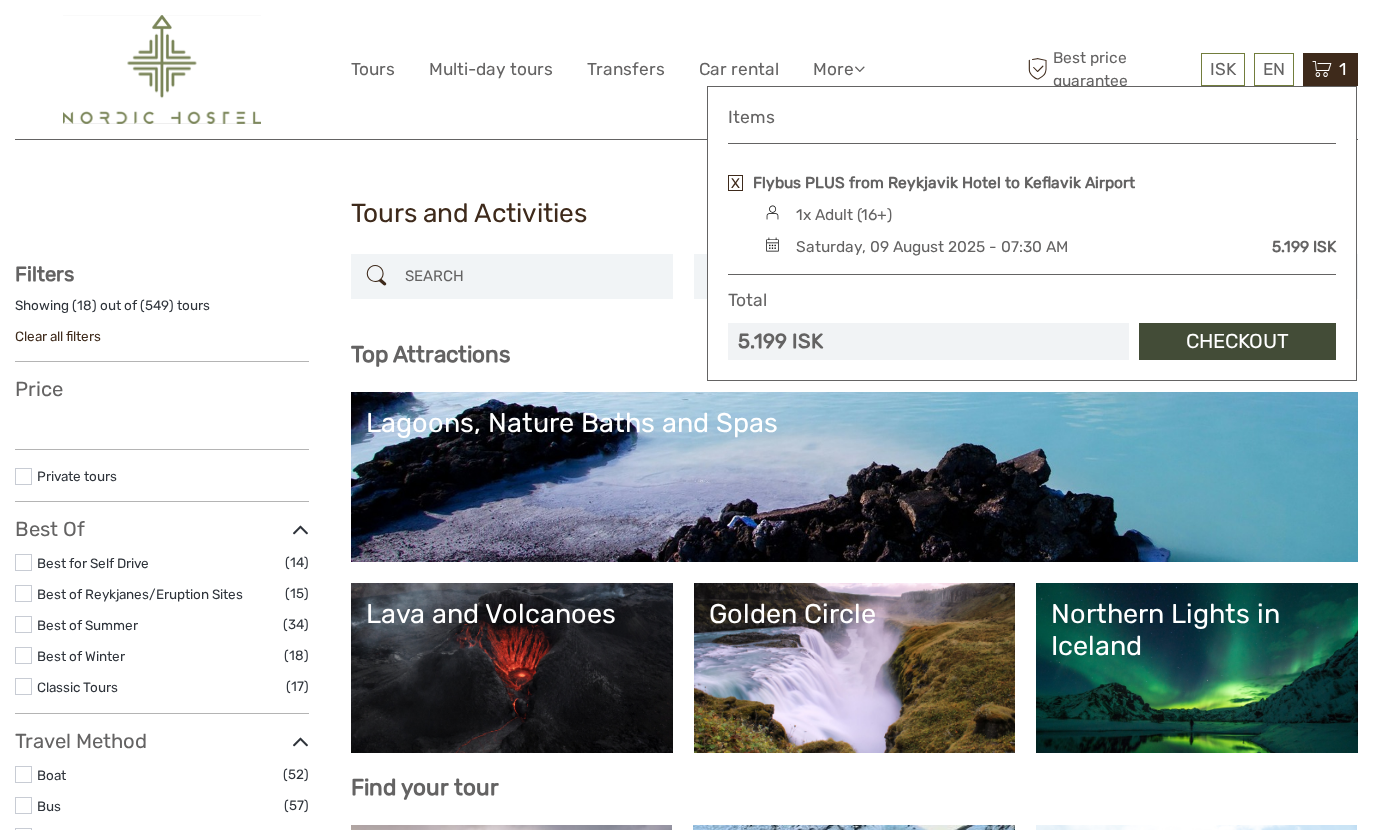 select 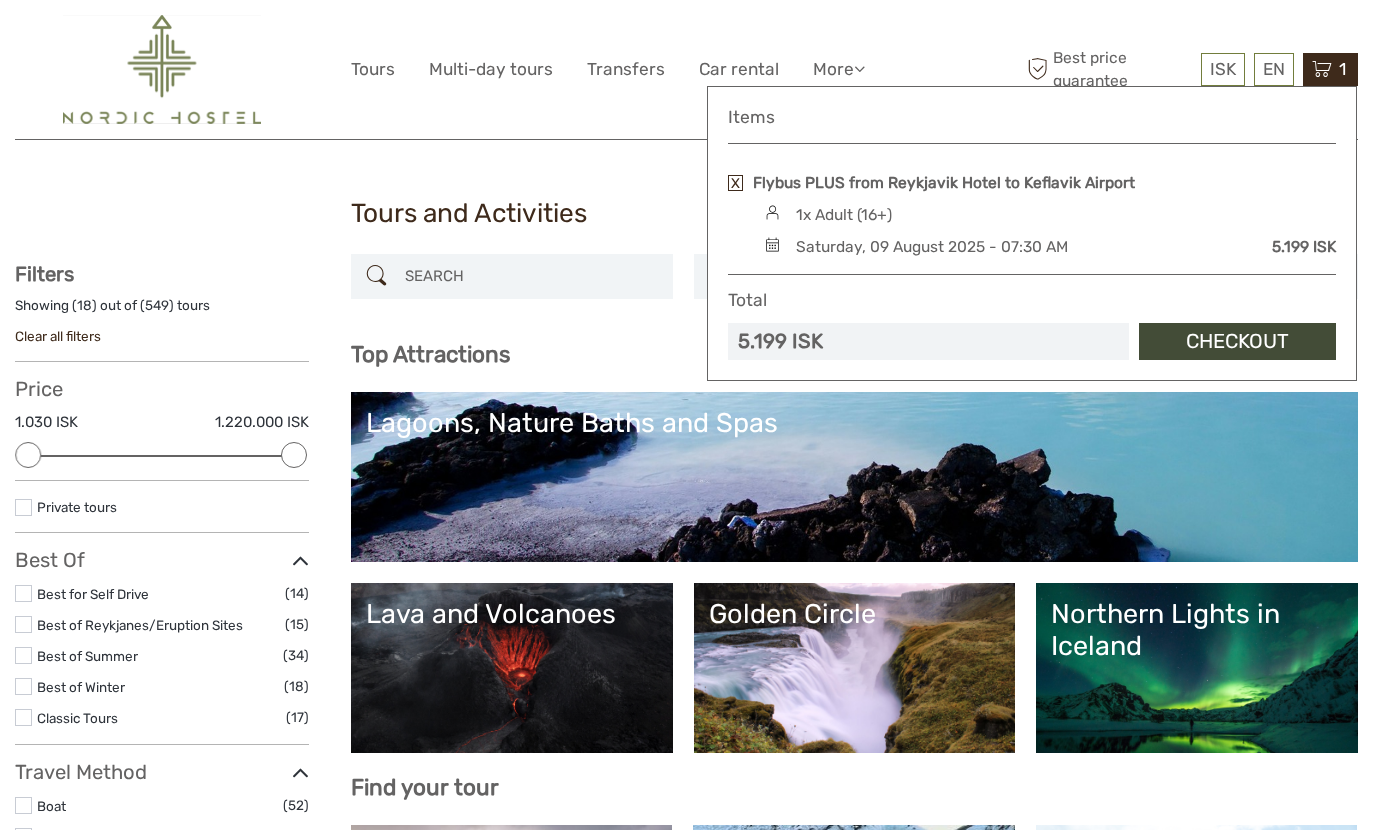 scroll, scrollTop: 0, scrollLeft: 0, axis: both 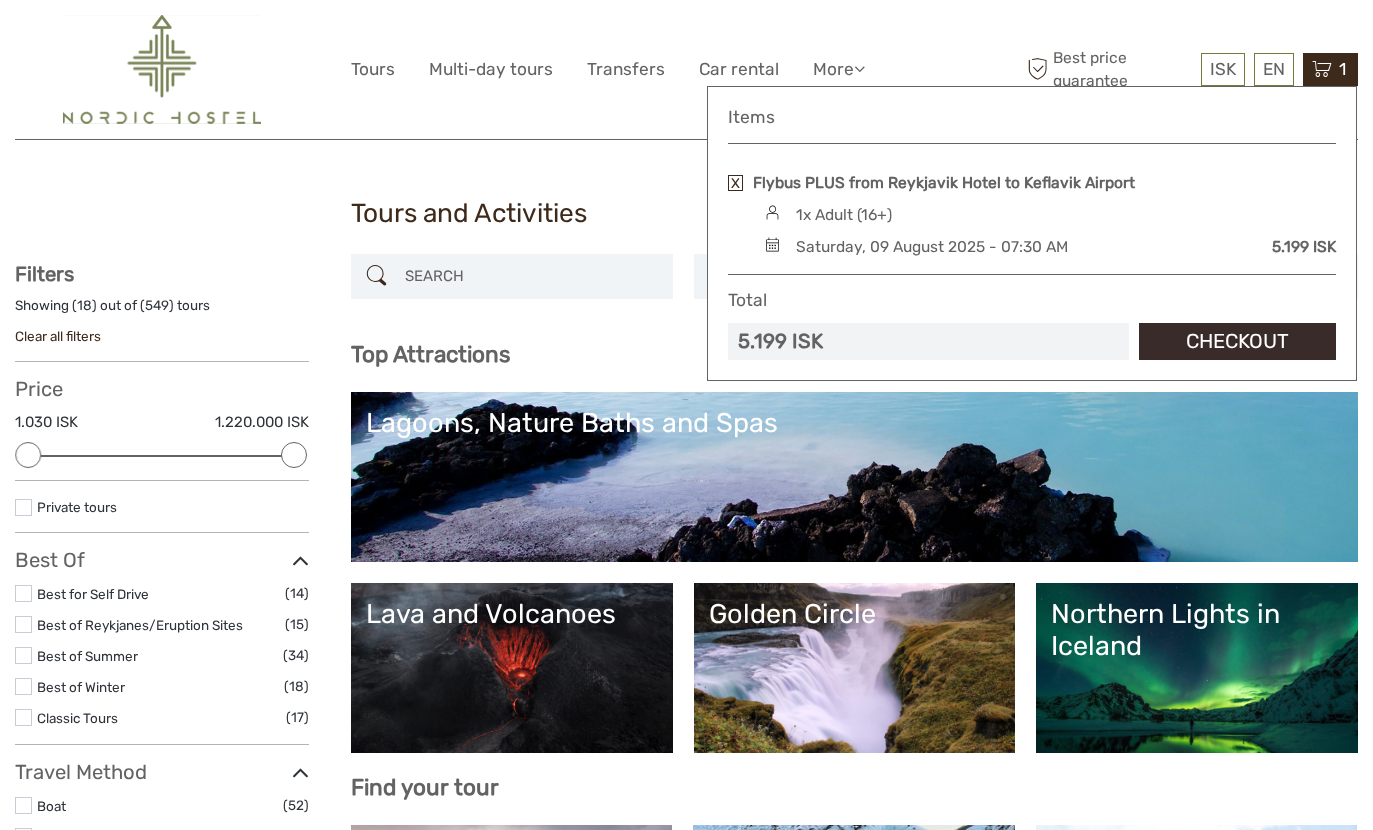 click on "Checkout" at bounding box center [1237, 341] 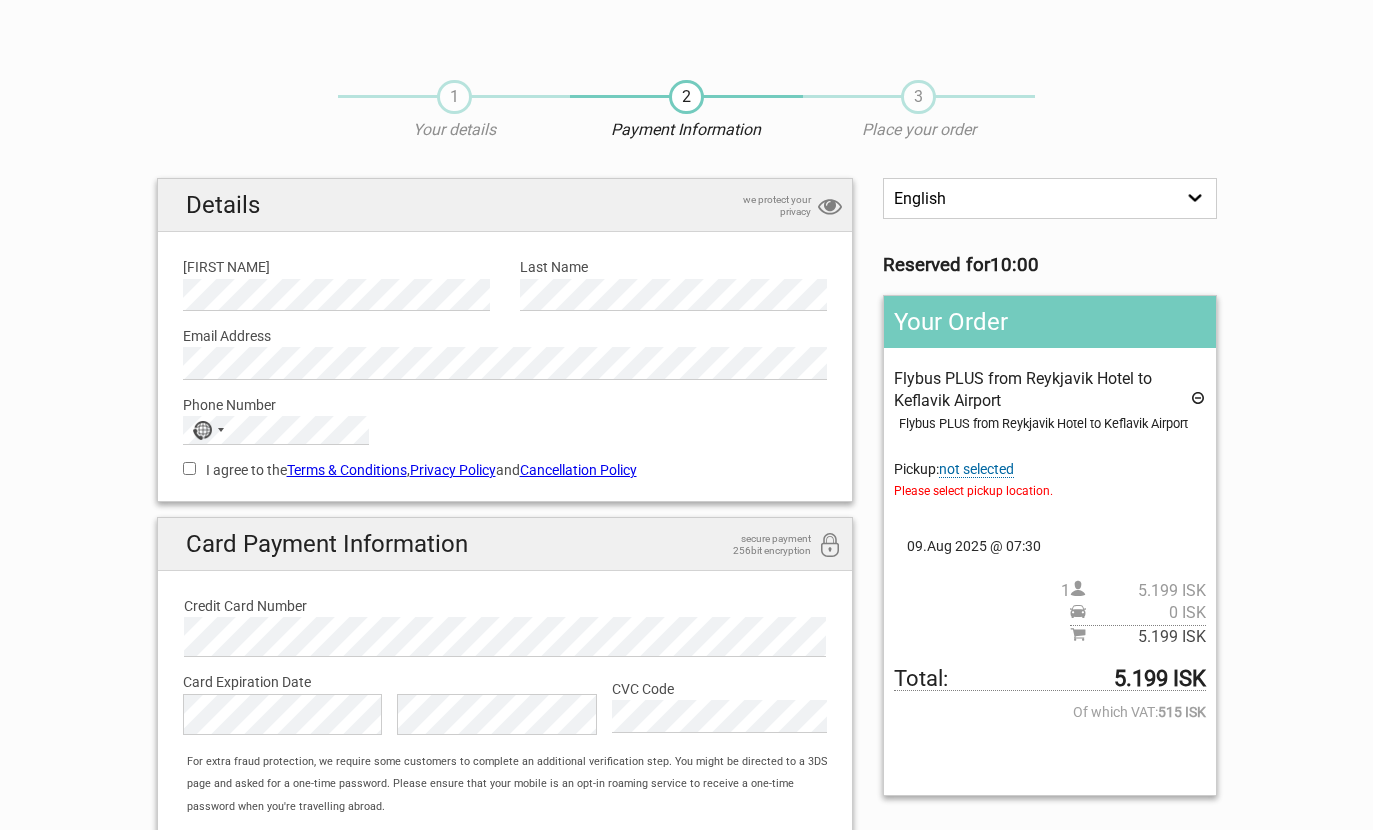 scroll, scrollTop: 0, scrollLeft: 0, axis: both 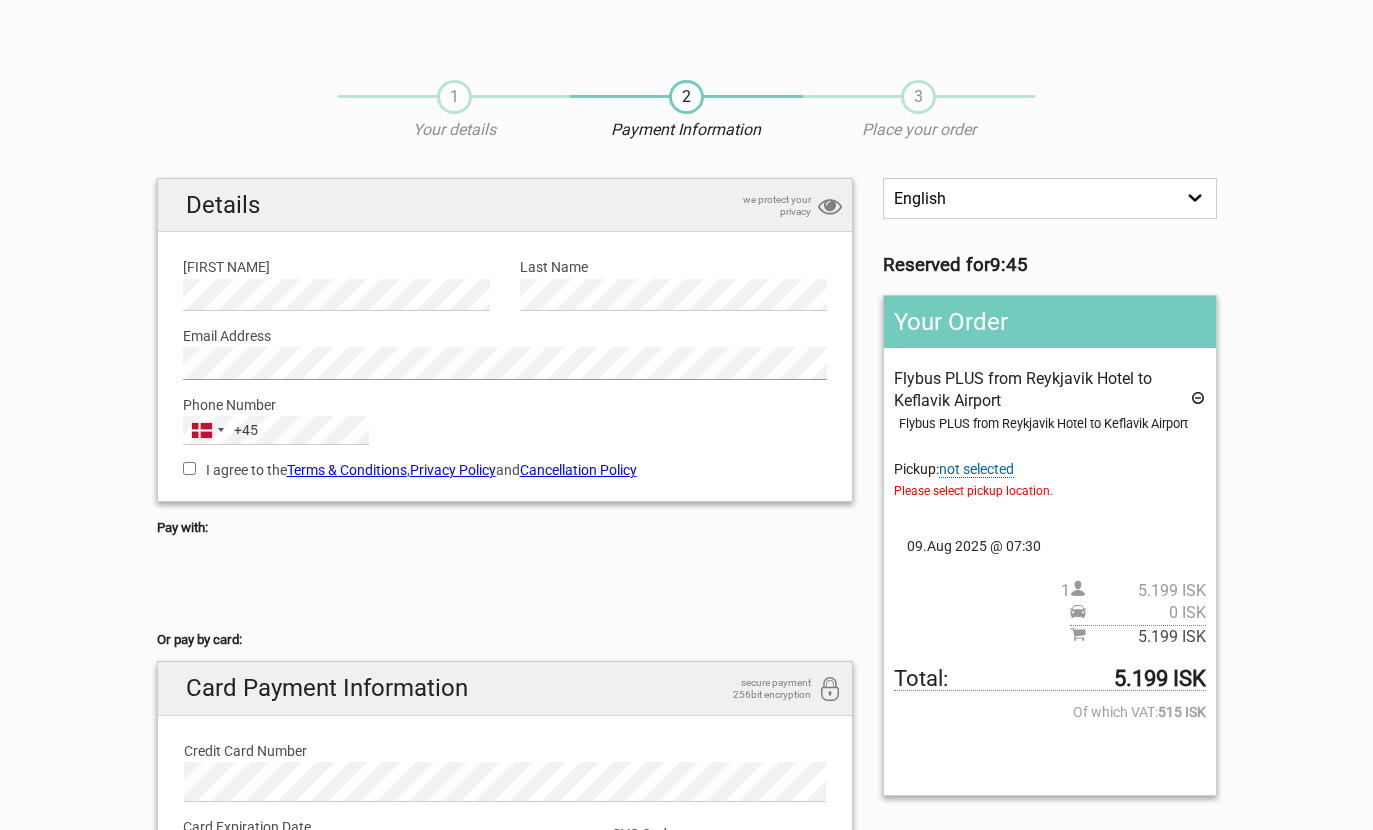click on "I agree to the  Terms & Conditions ,  Privacy Policy  and  Cancellation Policy" at bounding box center [189, 468] 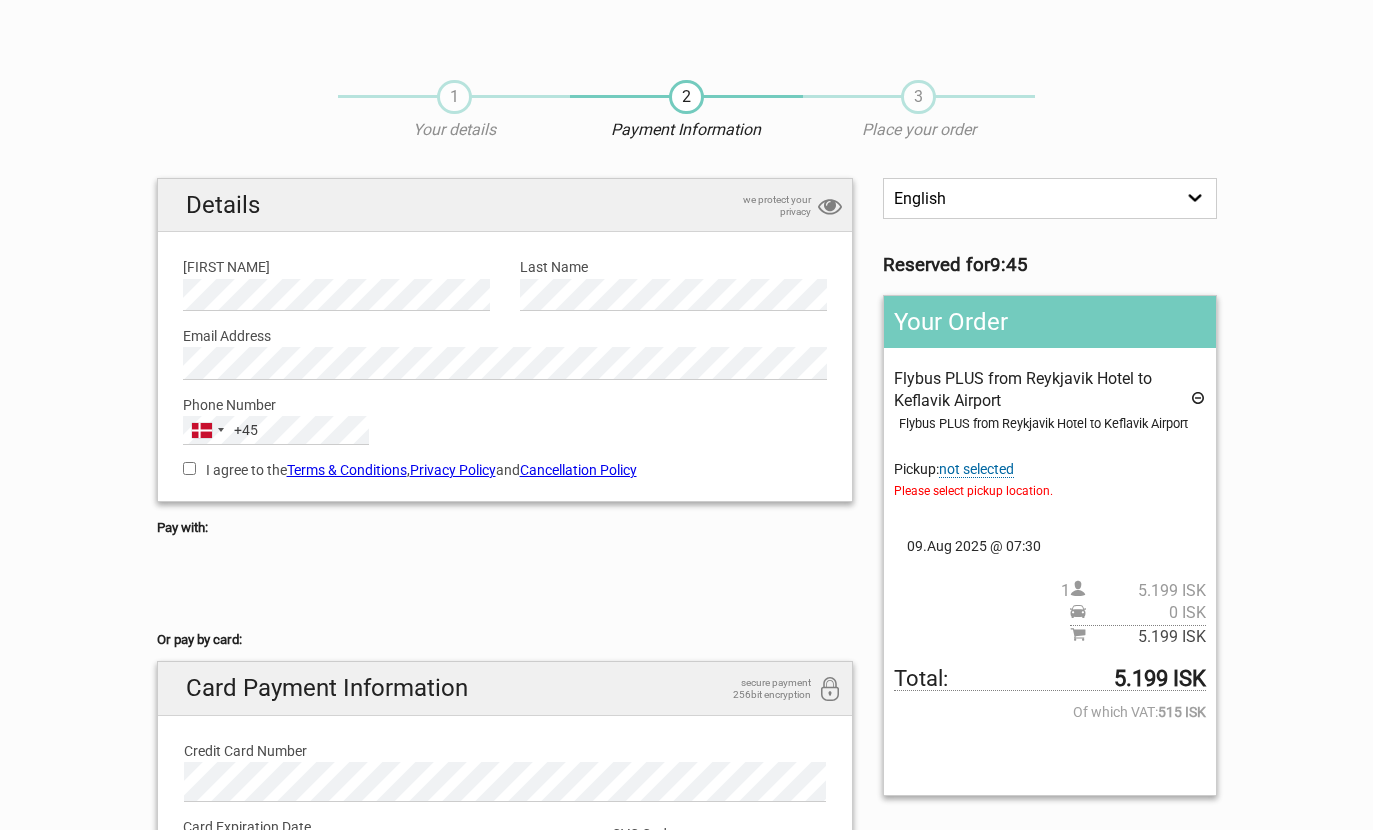 checkbox on "true" 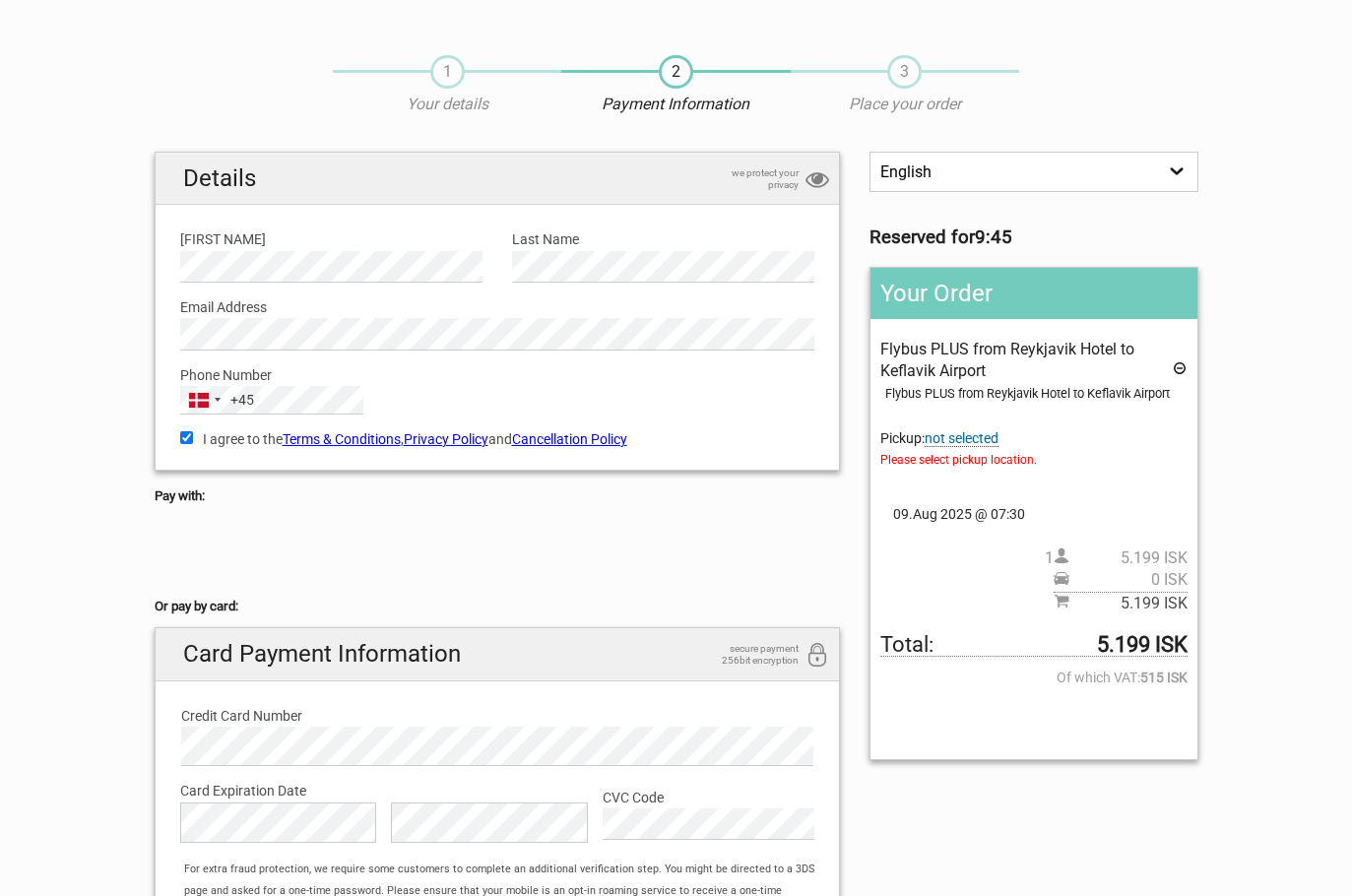 scroll, scrollTop: 68, scrollLeft: 0, axis: vertical 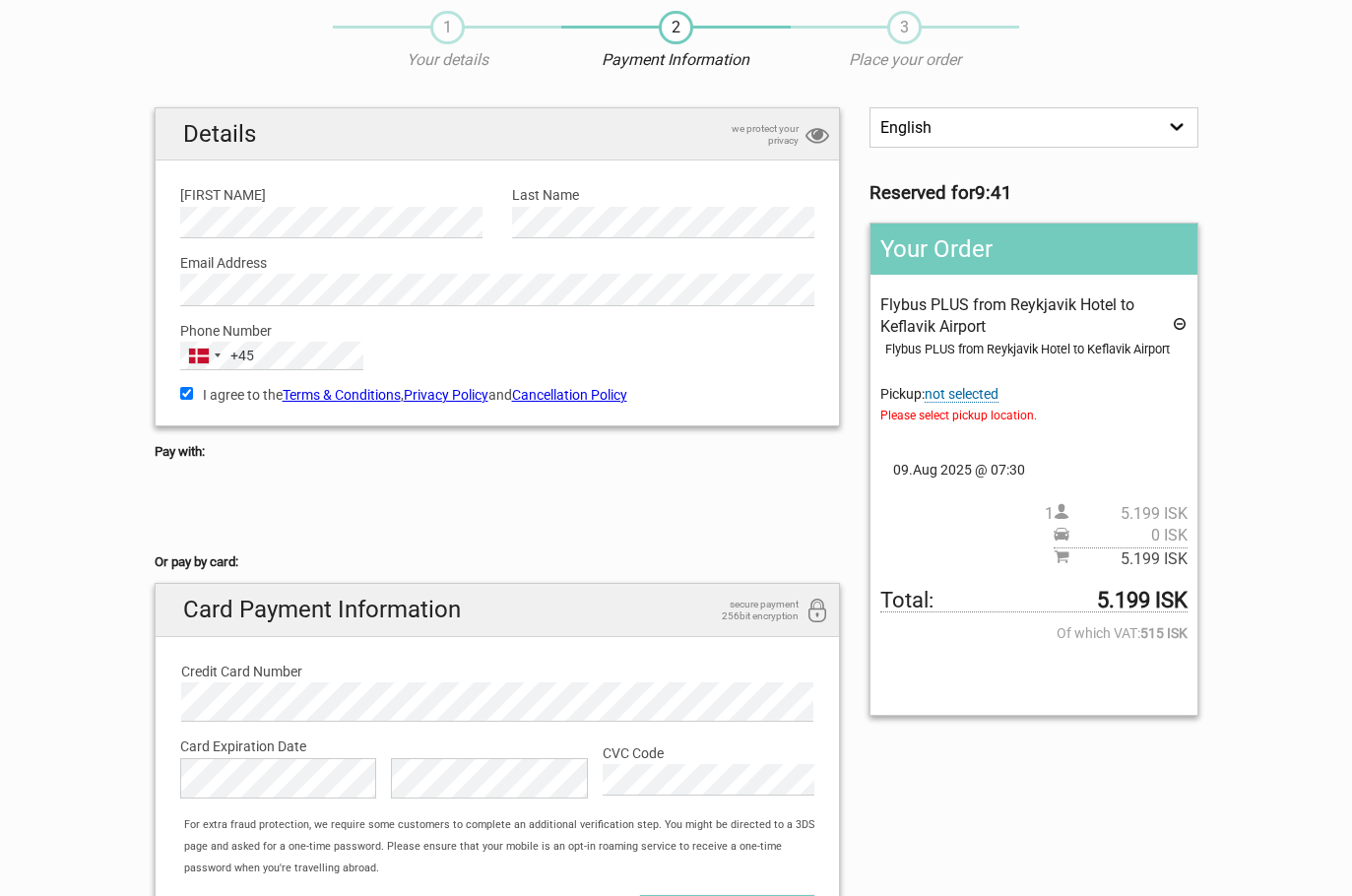 click on "not selected" at bounding box center [961, 394] 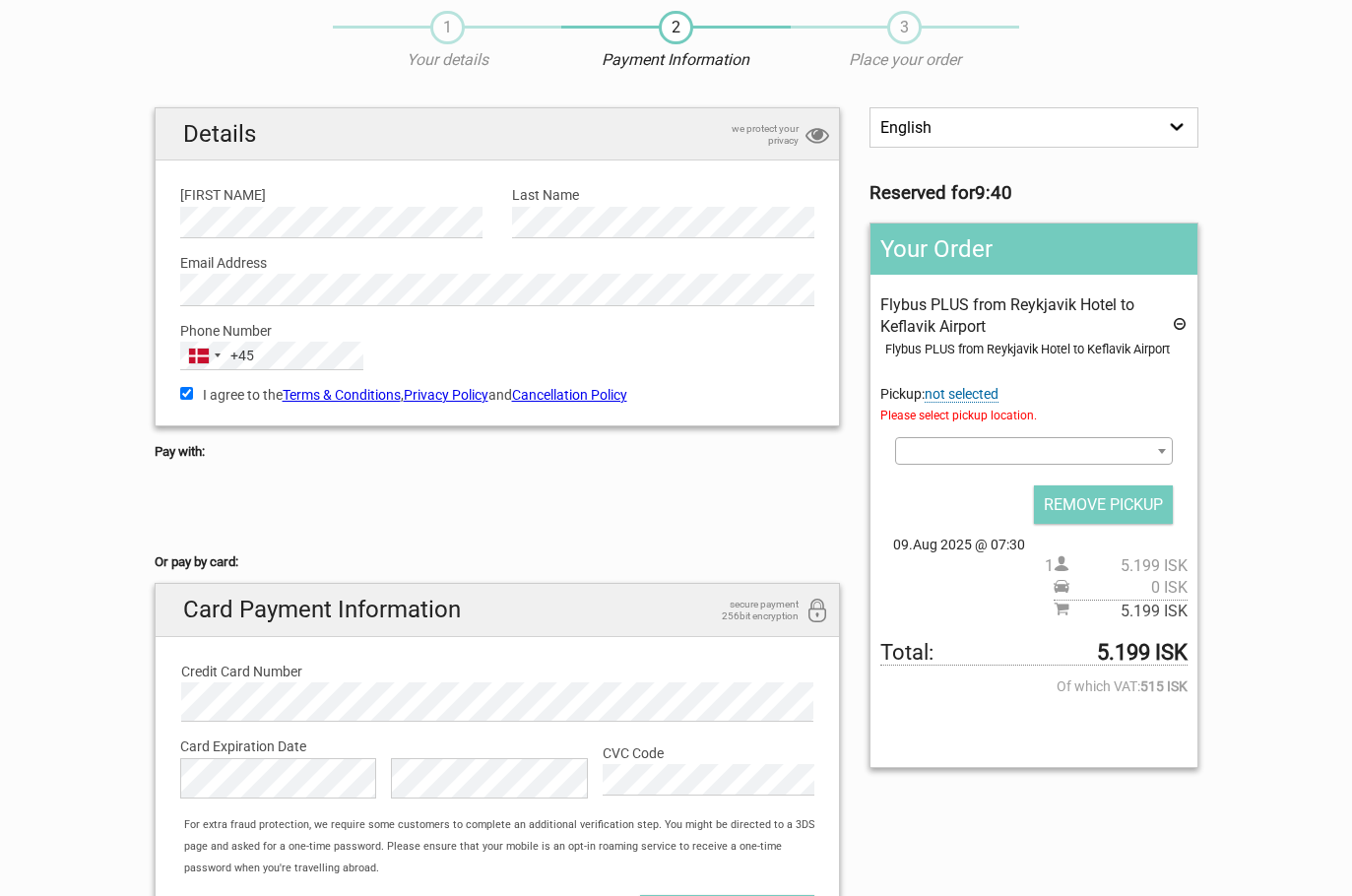 click at bounding box center (1033, 451) 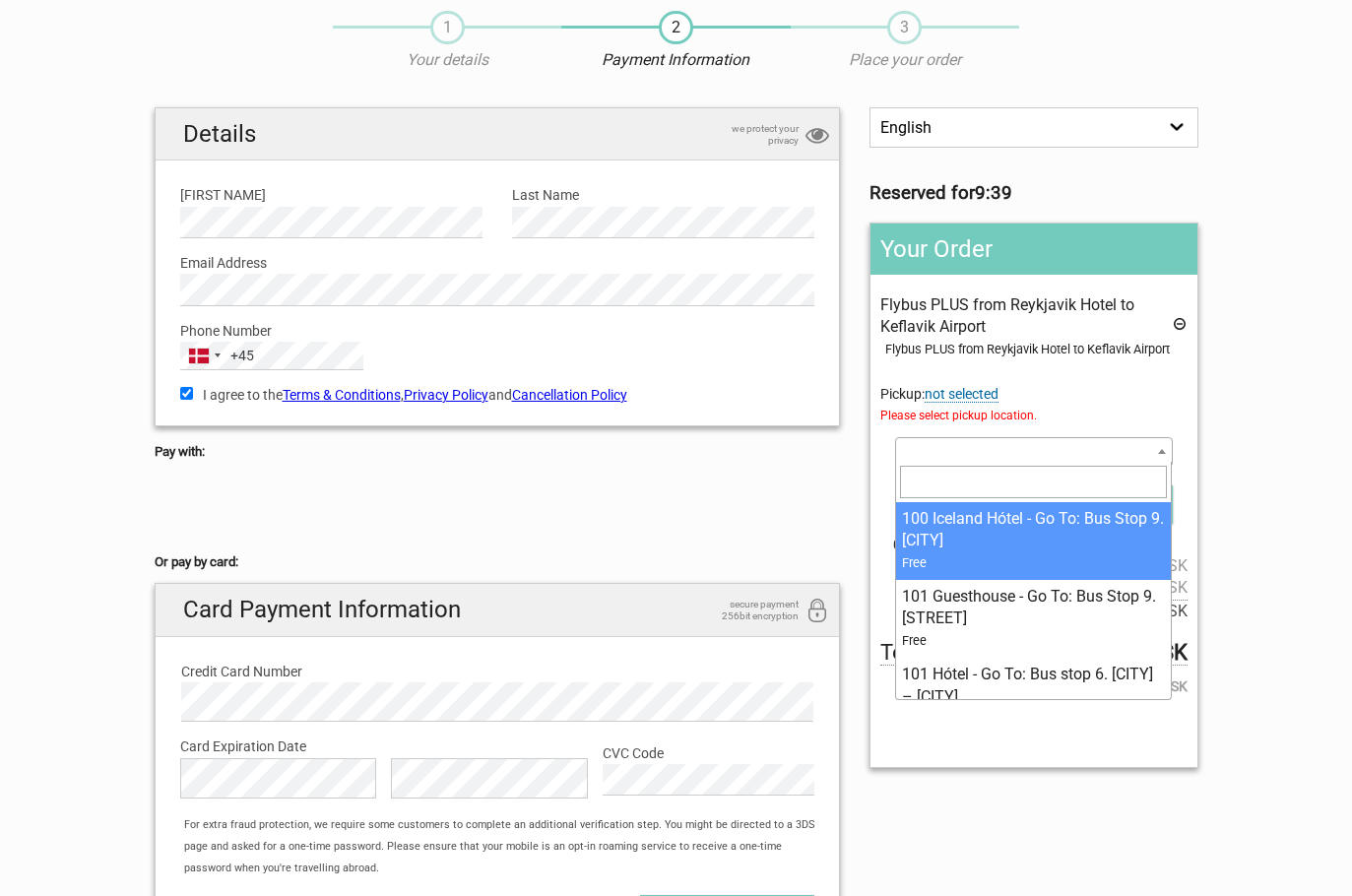 scroll, scrollTop: 67, scrollLeft: 0, axis: vertical 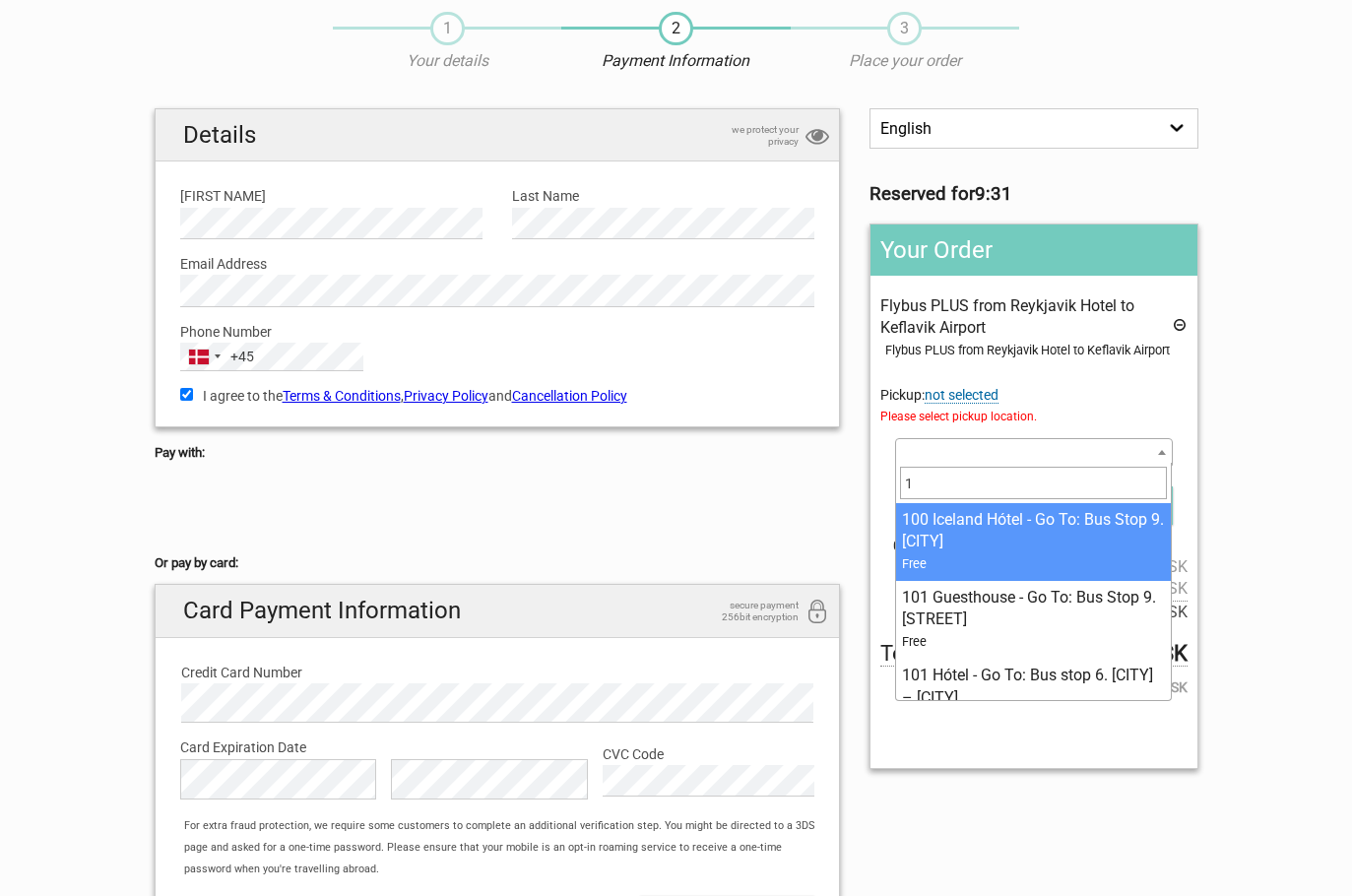 type on "11" 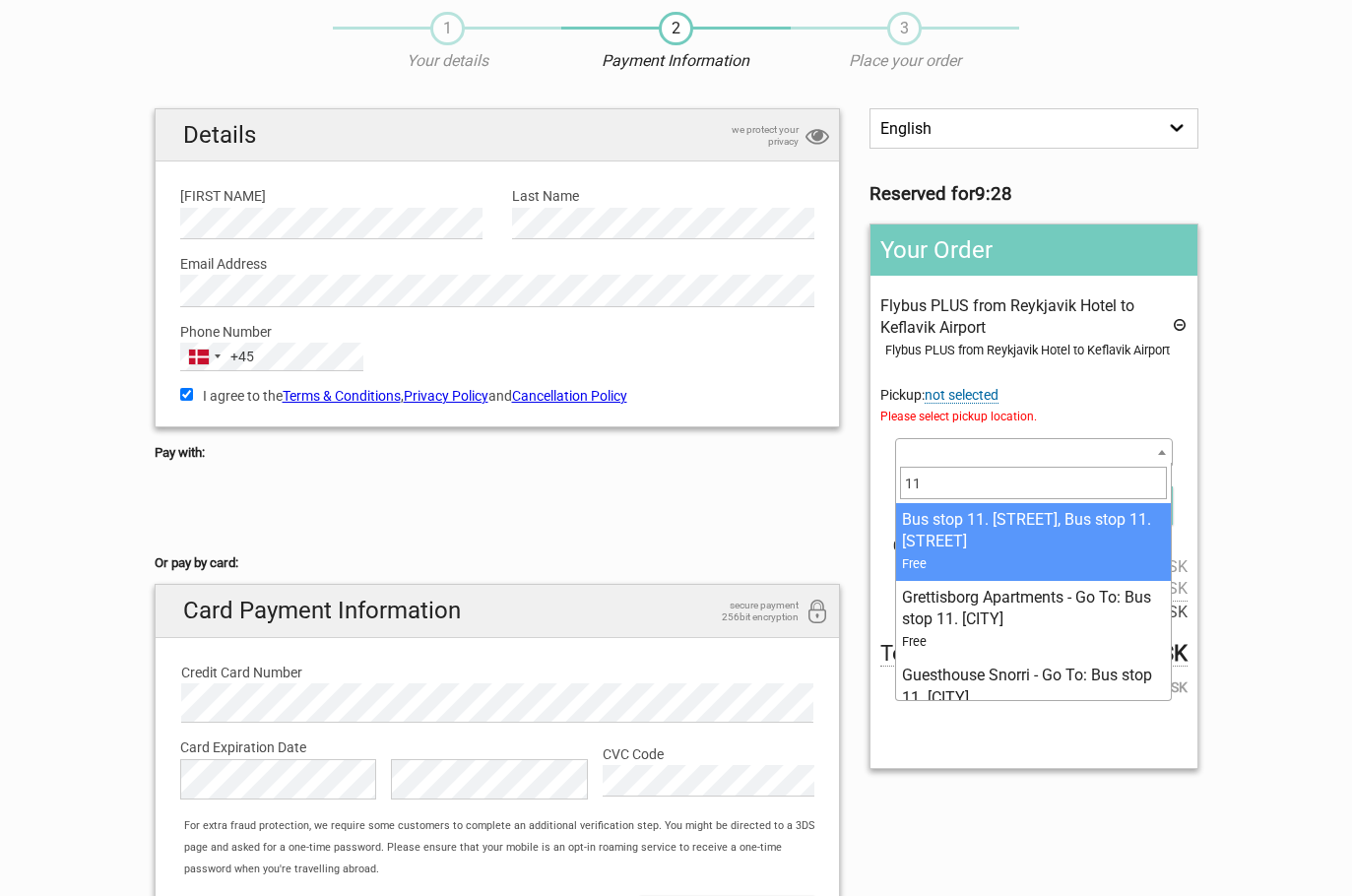 select on "1093281" 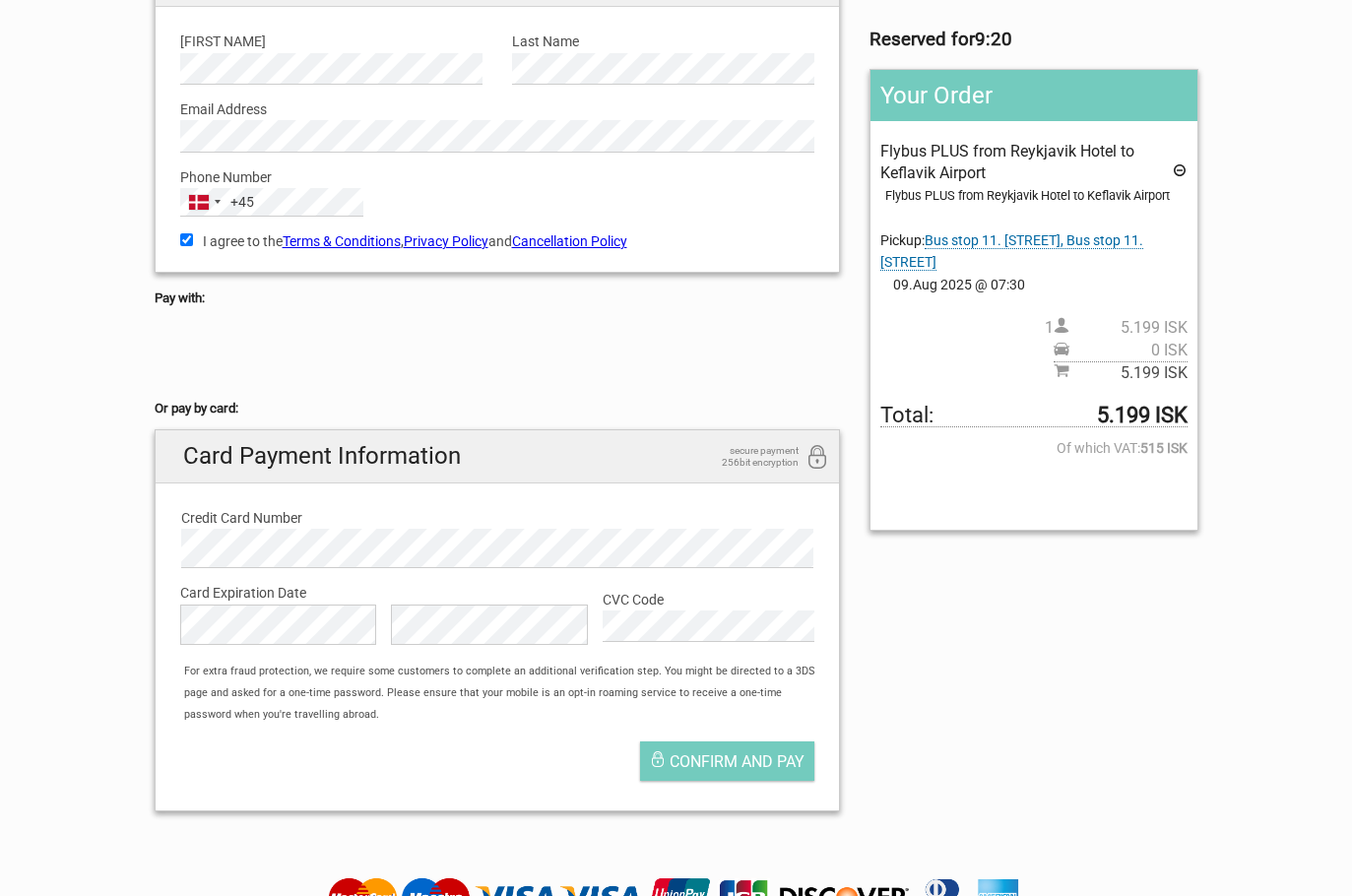 scroll, scrollTop: 222, scrollLeft: 0, axis: vertical 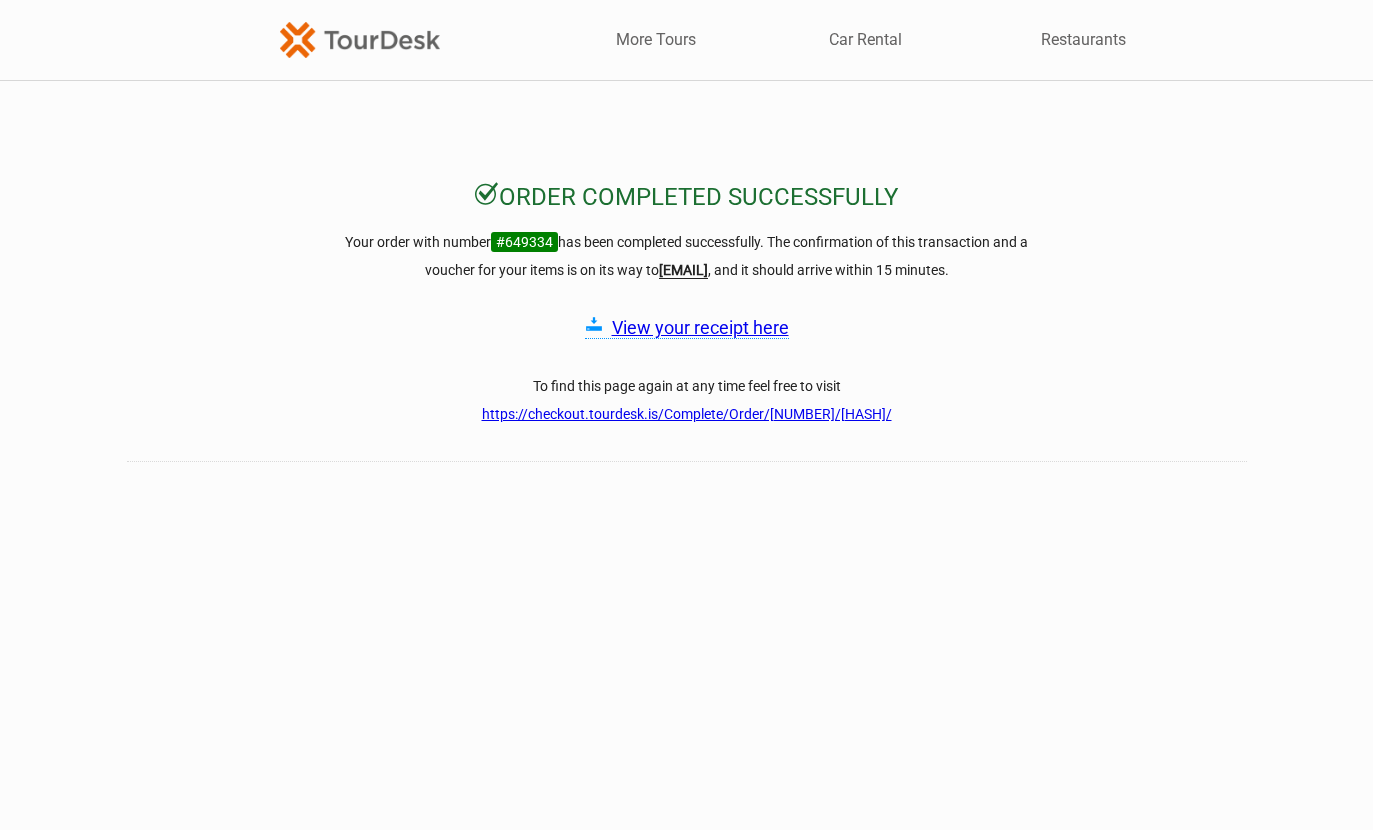 click on "View your receipt here" at bounding box center [700, 327] 